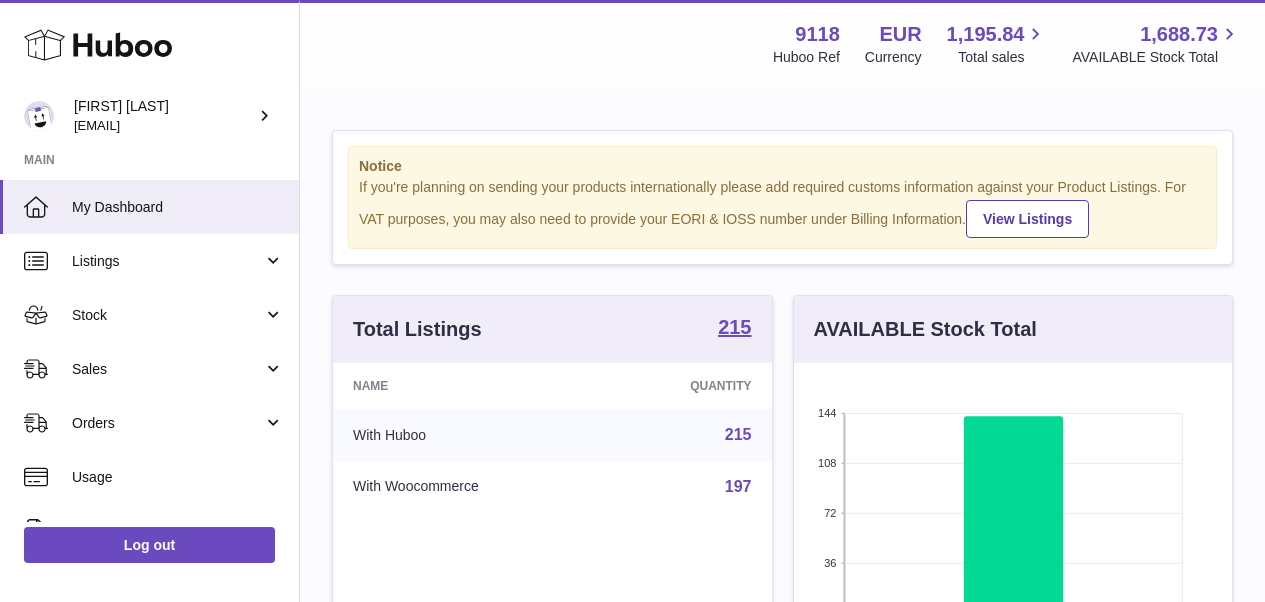 scroll, scrollTop: 0, scrollLeft: 0, axis: both 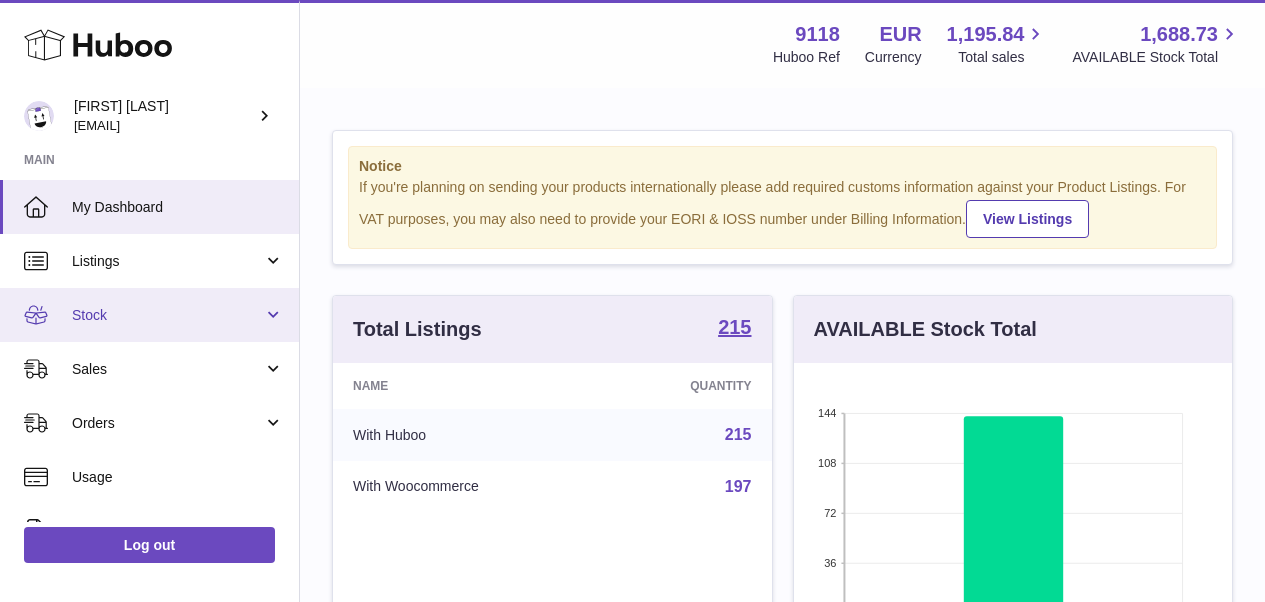 click on "Stock" at bounding box center (167, 315) 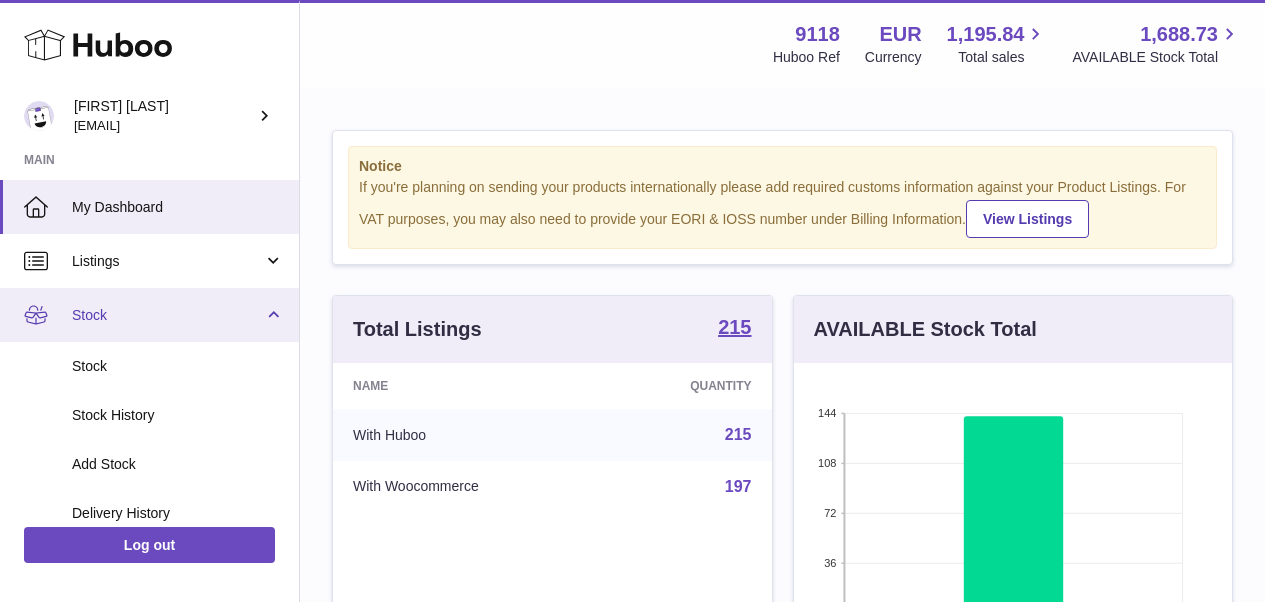 click on "Stock" at bounding box center (149, 315) 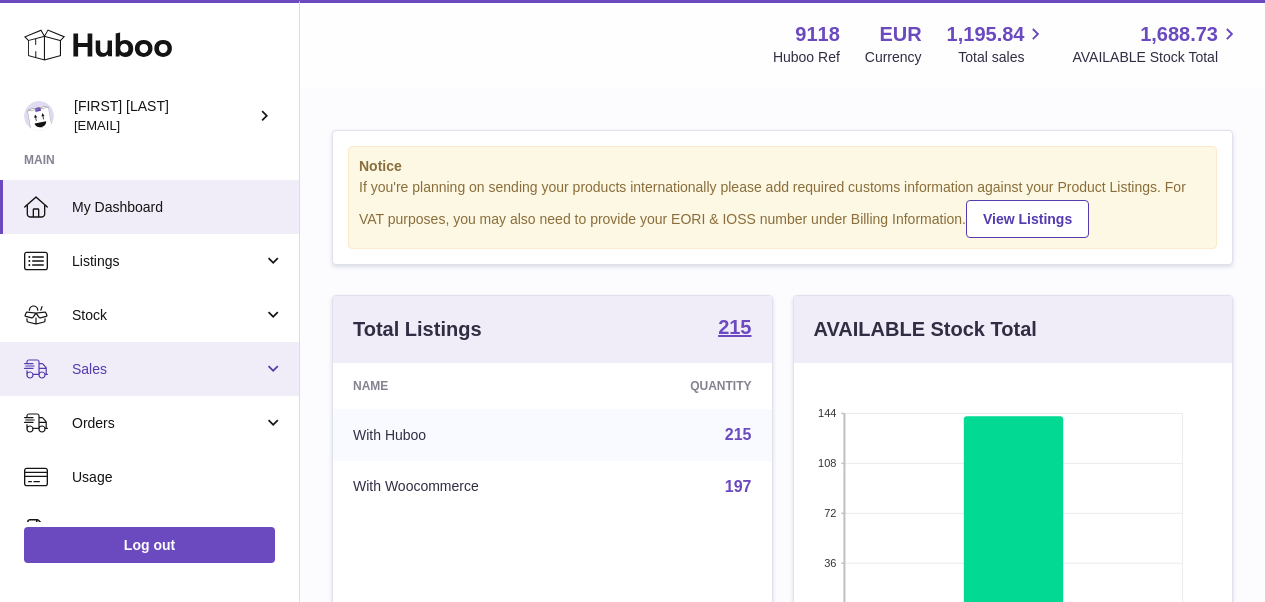 click on "Sales" at bounding box center [167, 369] 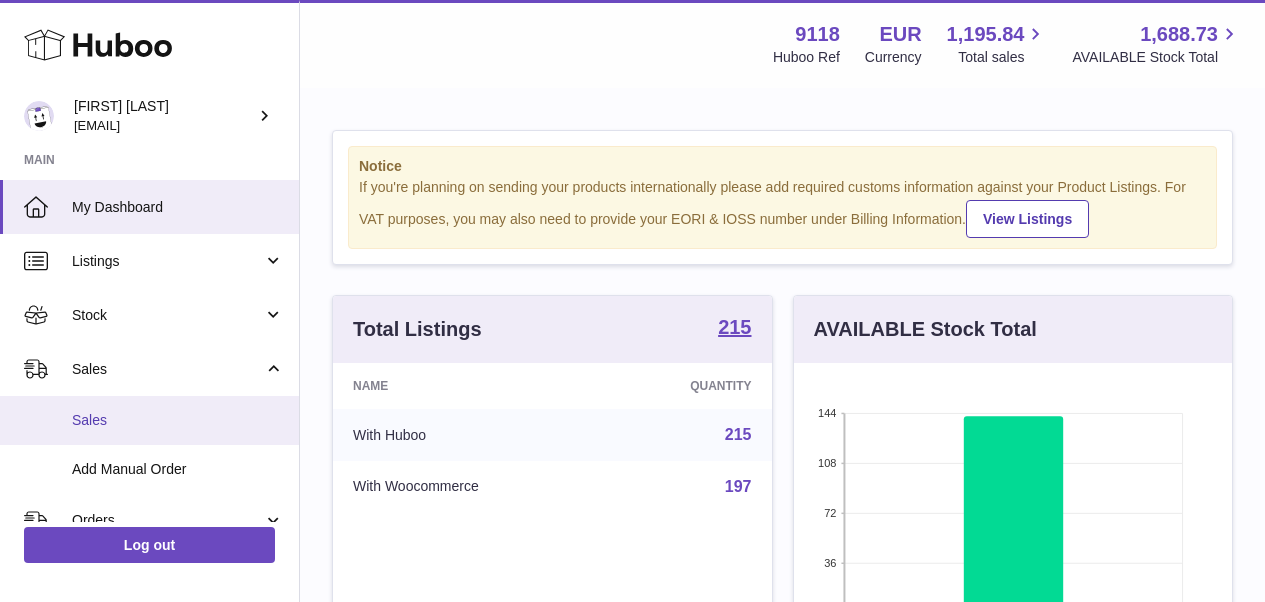 click on "Sales" at bounding box center [149, 420] 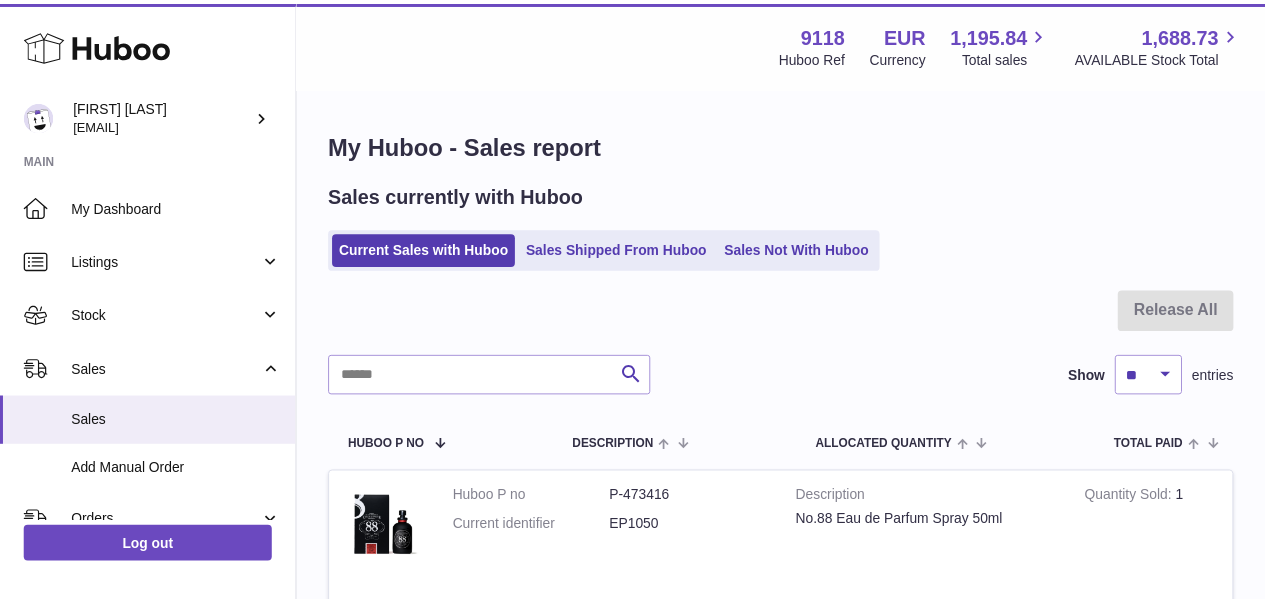 scroll, scrollTop: 0, scrollLeft: 0, axis: both 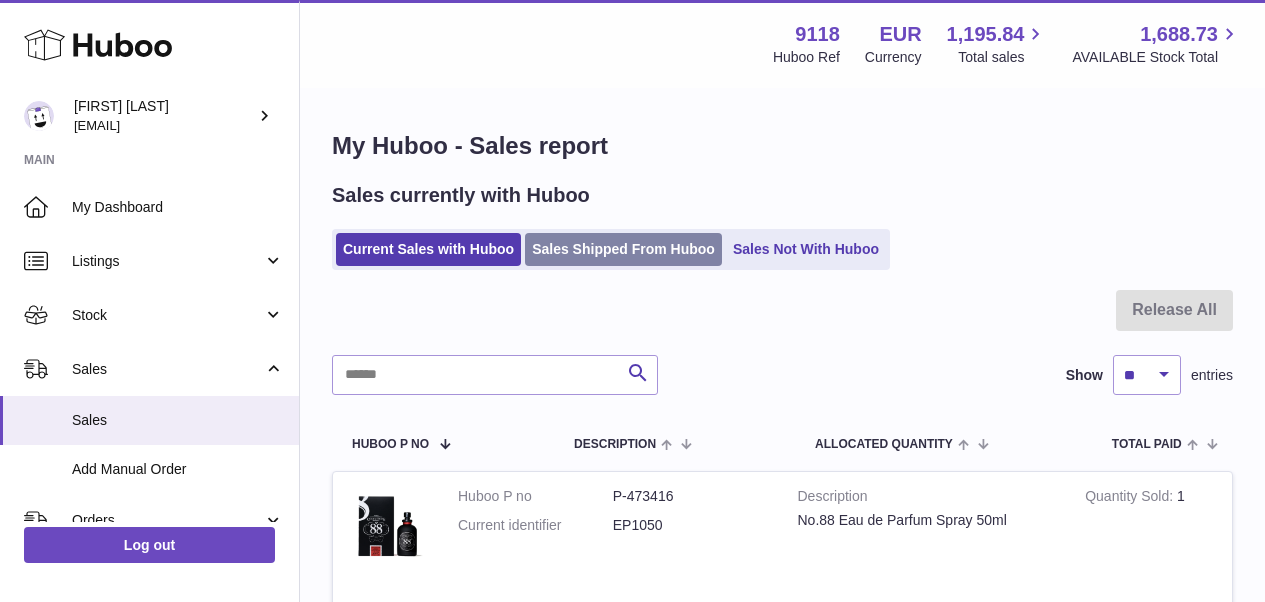 click on "Sales Shipped From Huboo" at bounding box center [623, 249] 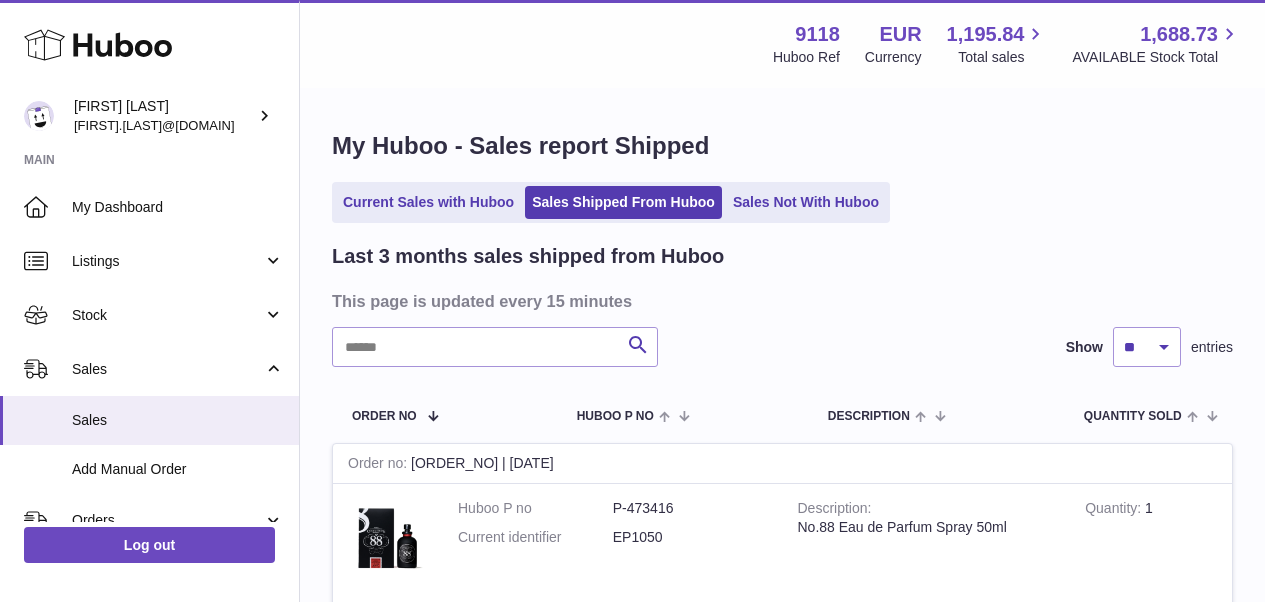 scroll, scrollTop: 0, scrollLeft: 0, axis: both 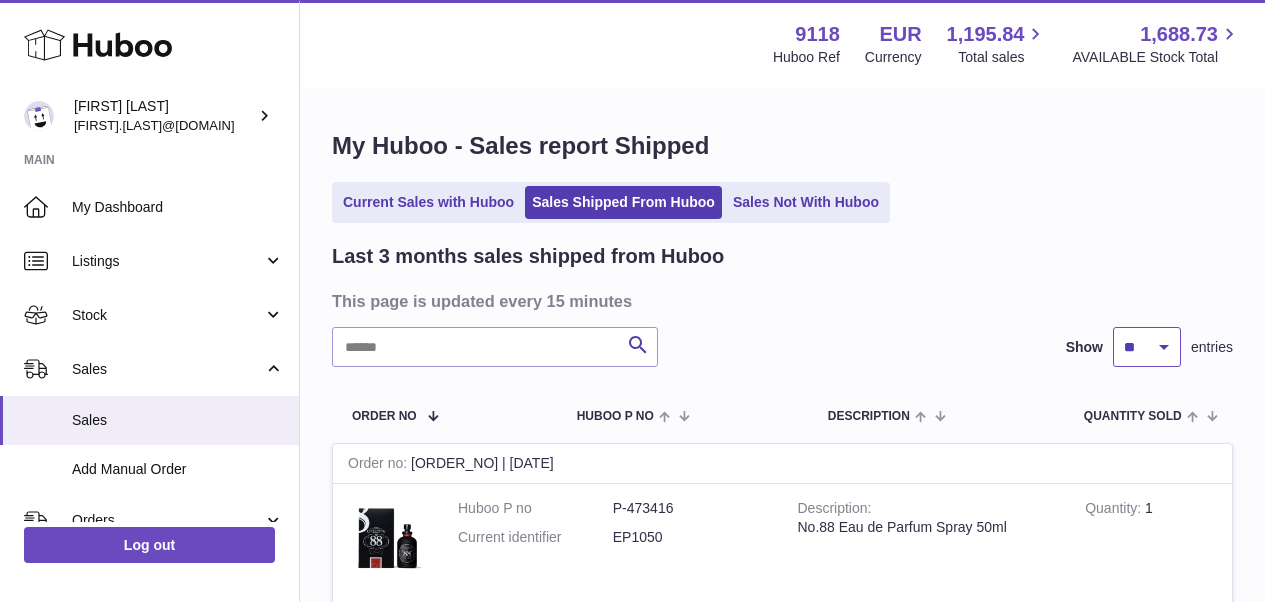 select on "**" 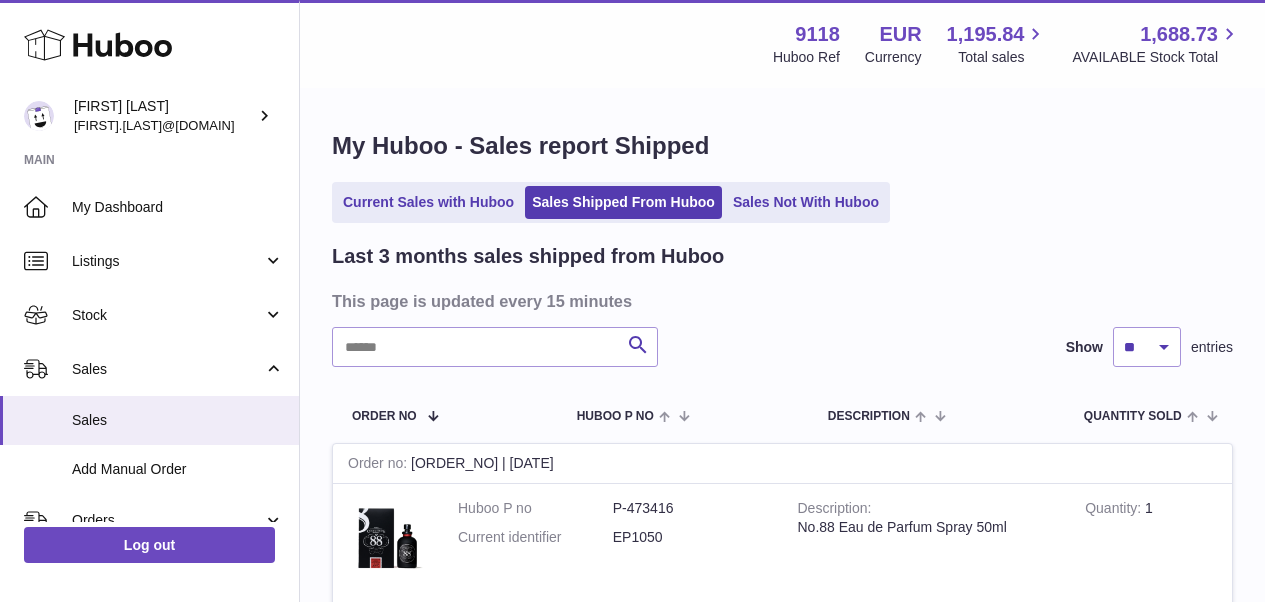 click on "Order no
[ORDER_NO] | [DATE]
Huboo P no   P-473416   Current identifier   EP1050         Description
No.88 Eau de Parfum Spray 50ml
Quantity
1
Customer  Name   [FIRST] [LAST]   Postal Code   [POSTAL_CODE]   User Id
Shipped Date: [DATE] 2025
Tracking - PostNL:
Order no" at bounding box center [782, 8139] 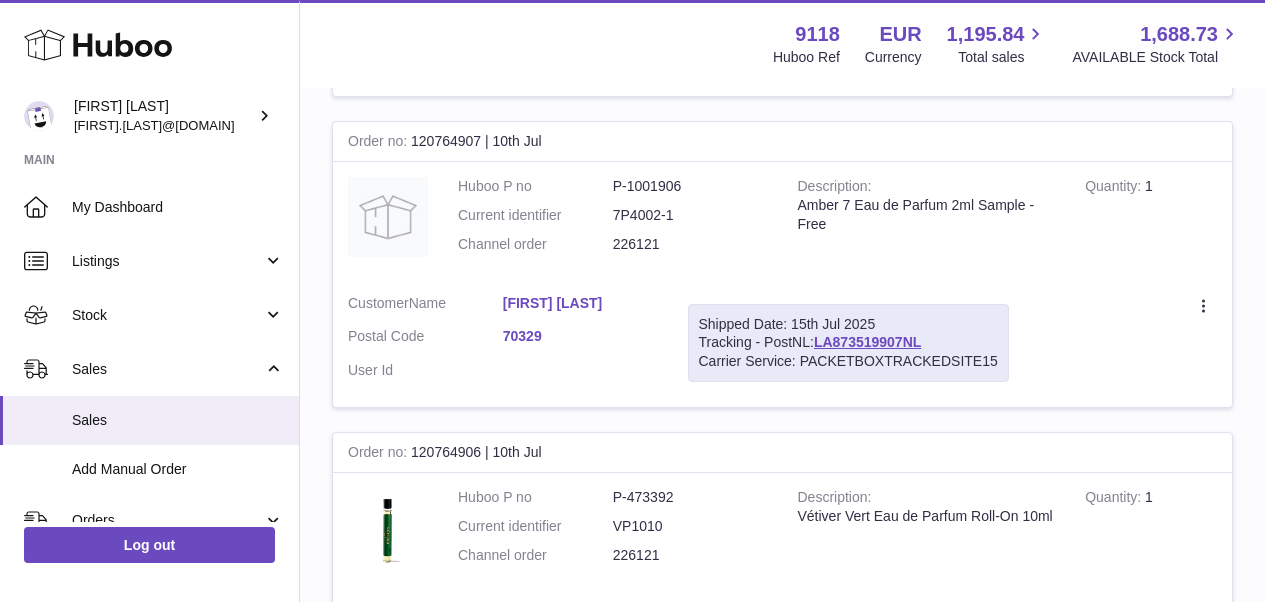 scroll, scrollTop: 15467, scrollLeft: 0, axis: vertical 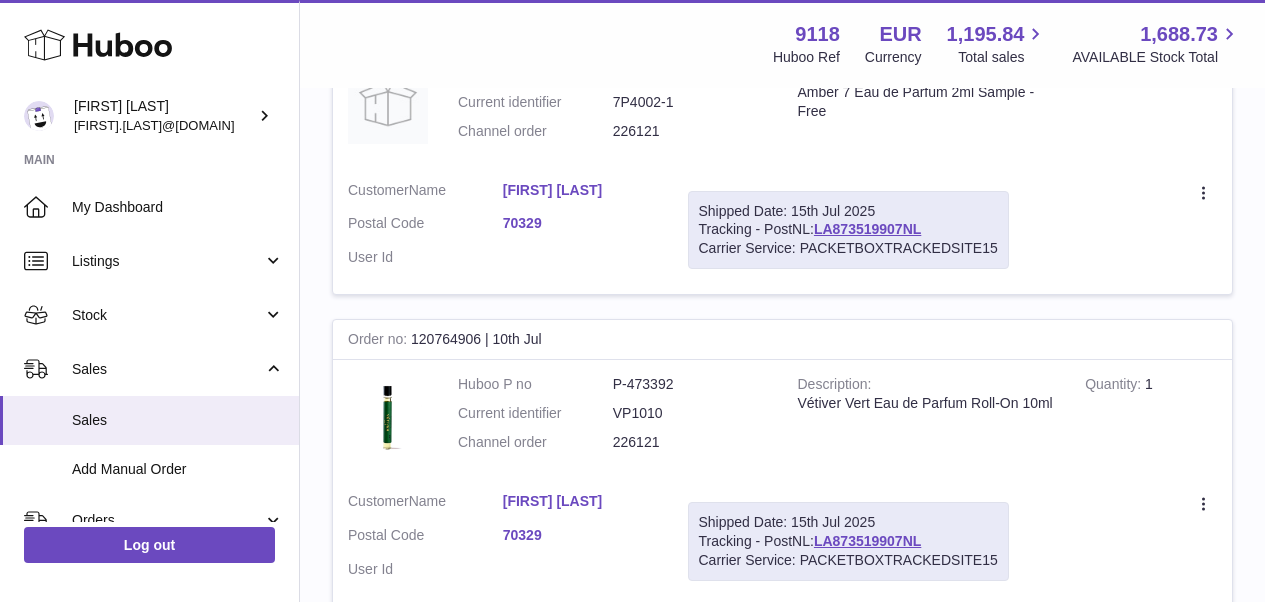 click on "2" at bounding box center [1035, 649] 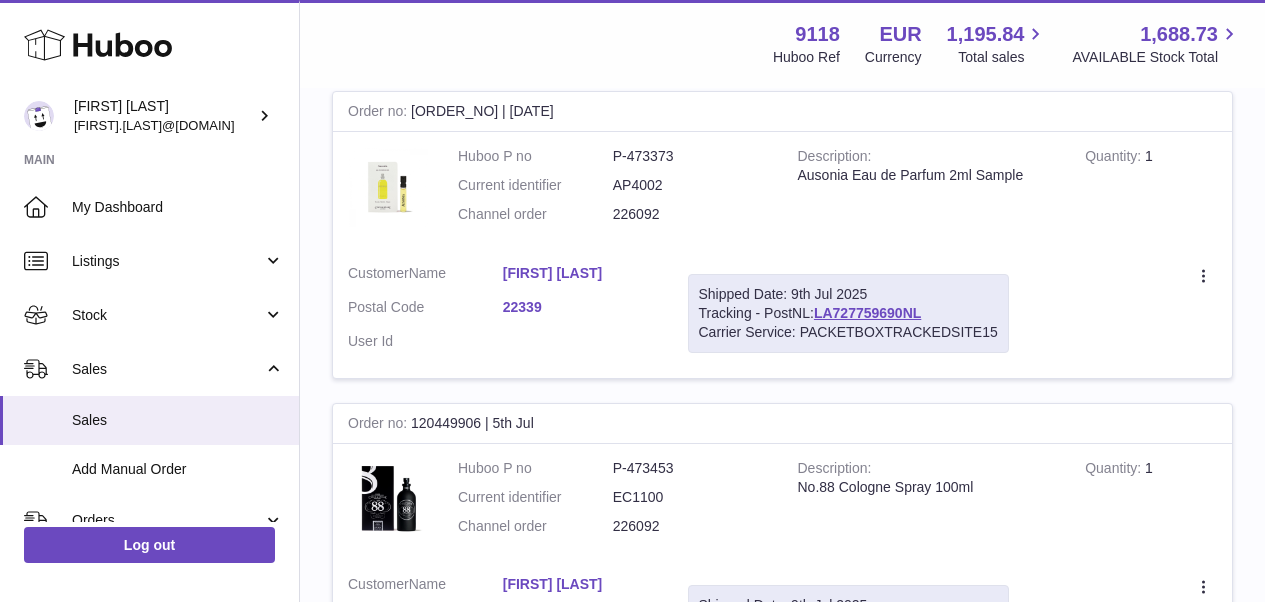 scroll, scrollTop: 15370, scrollLeft: 0, axis: vertical 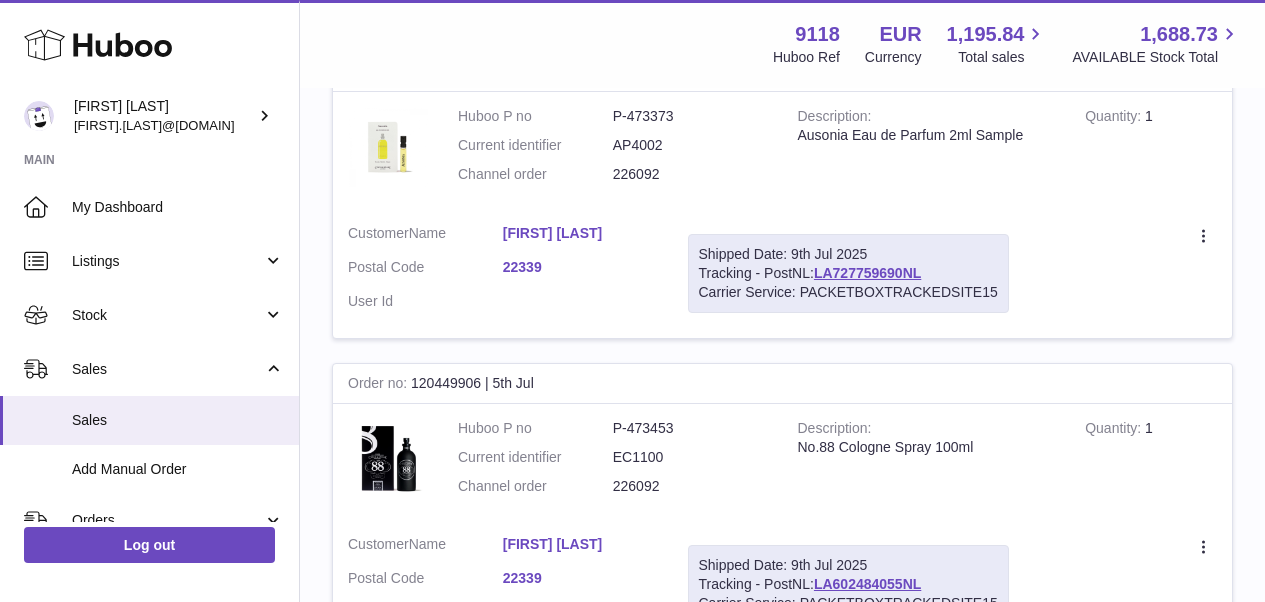 click on "3" at bounding box center [1071, 692] 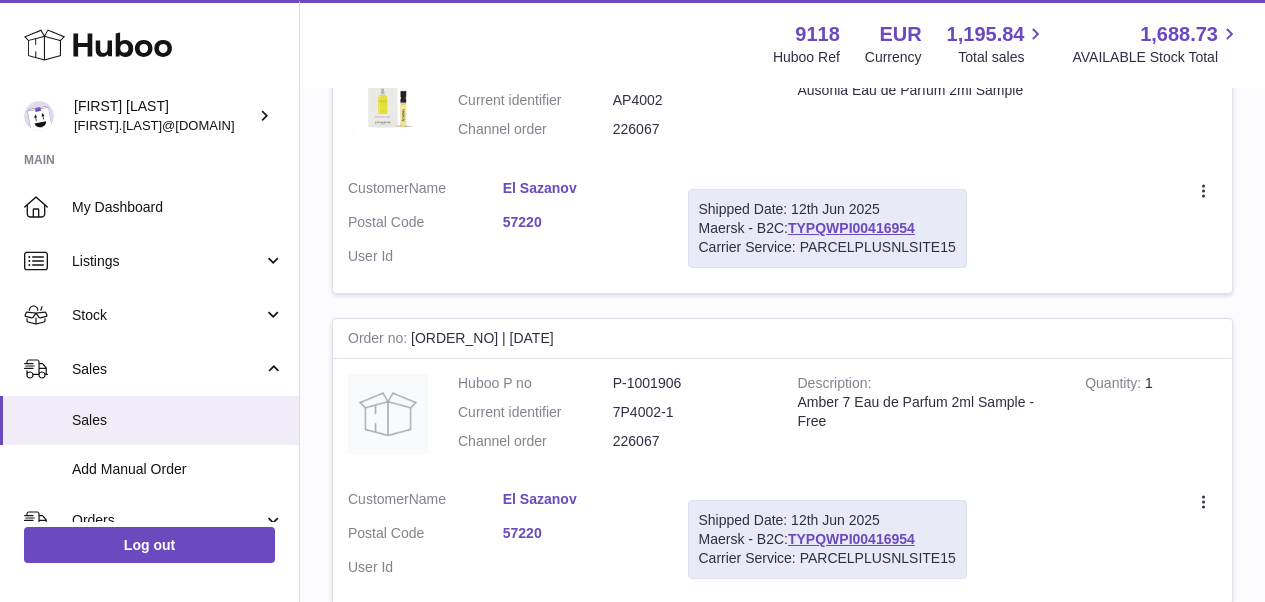 scroll, scrollTop: 15409, scrollLeft: 0, axis: vertical 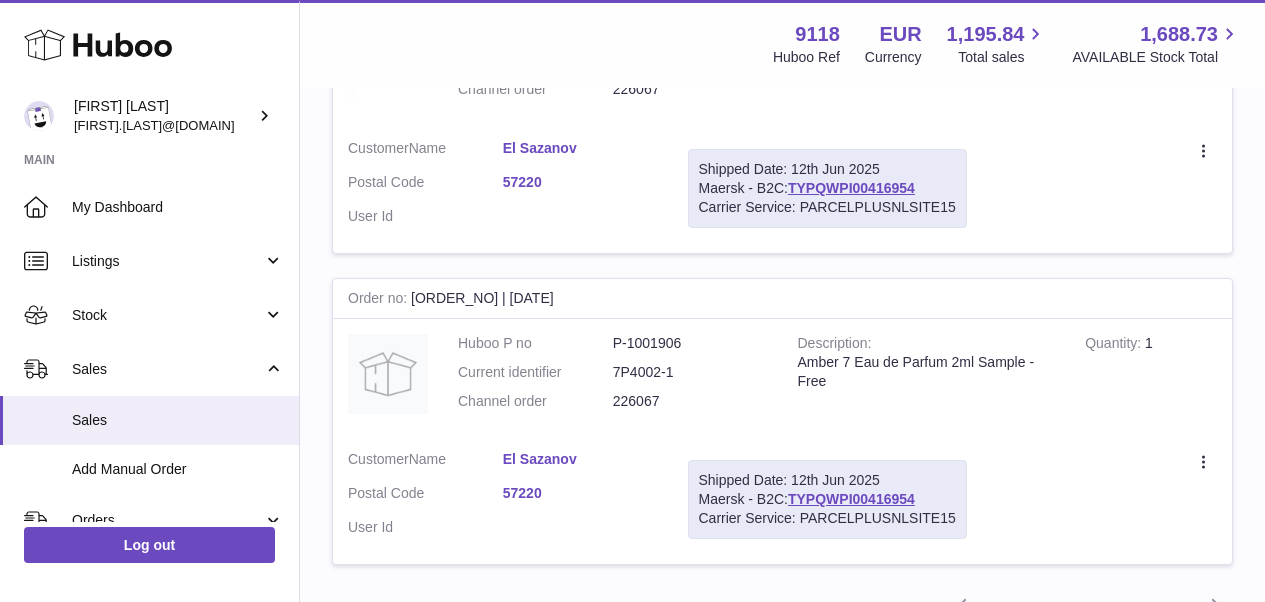 click on "4" at bounding box center [1107, 607] 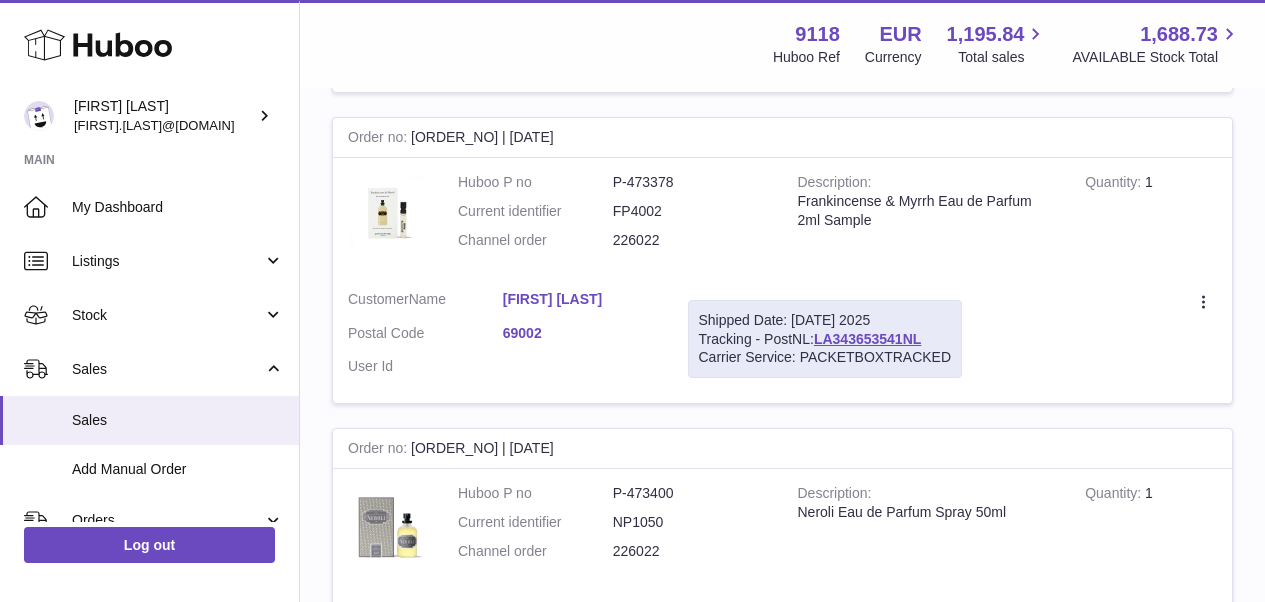scroll, scrollTop: 15405, scrollLeft: 0, axis: vertical 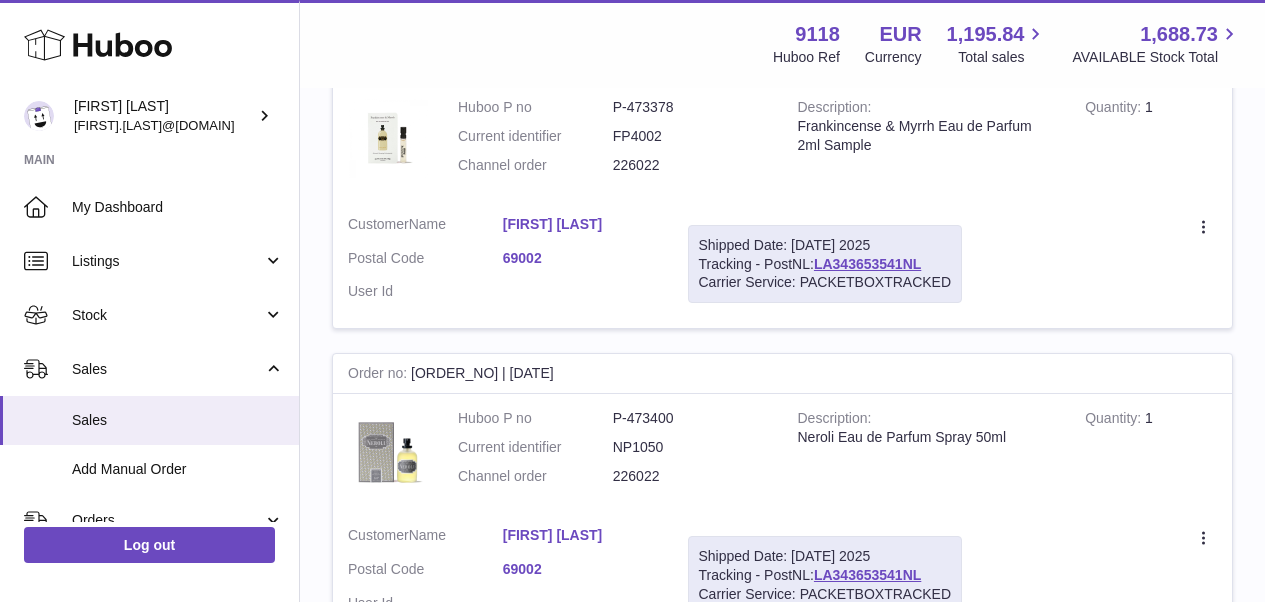 click on "1" at bounding box center [999, 683] 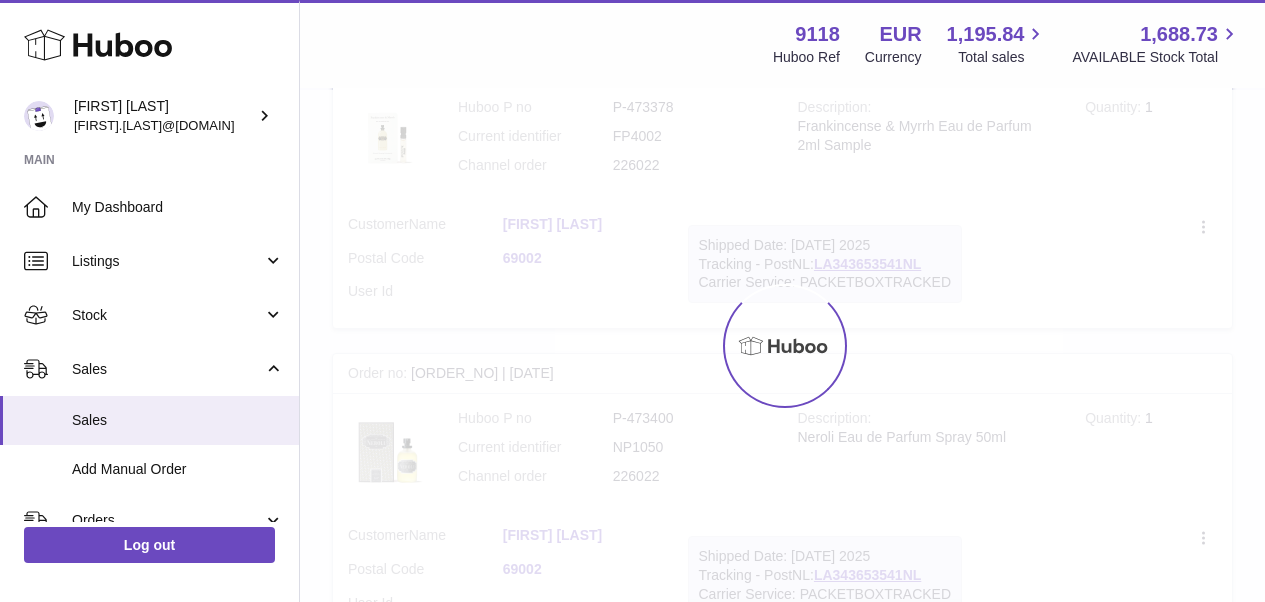 scroll, scrollTop: 90, scrollLeft: 0, axis: vertical 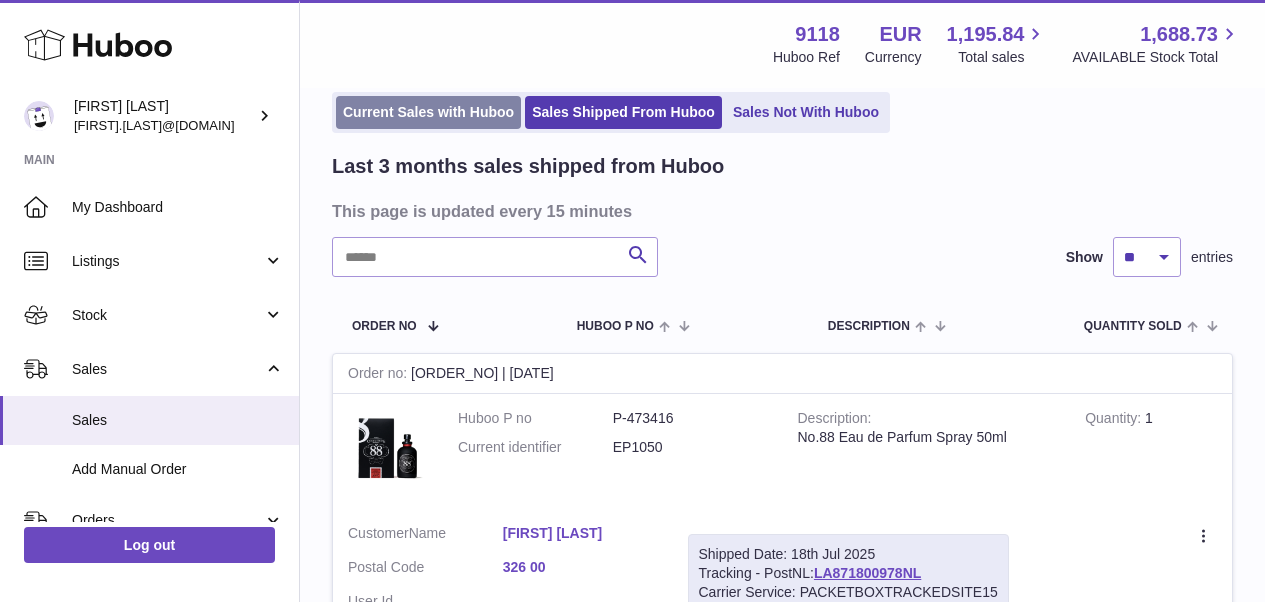 click on "Current Sales with Huboo" at bounding box center (428, 112) 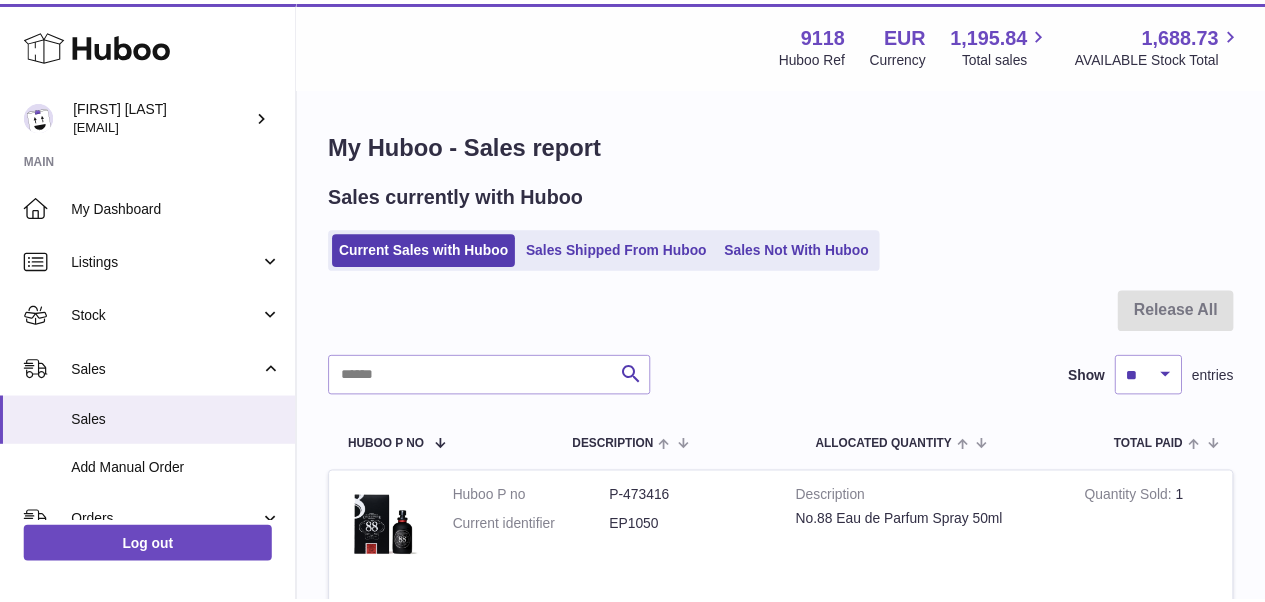 scroll, scrollTop: 0, scrollLeft: 0, axis: both 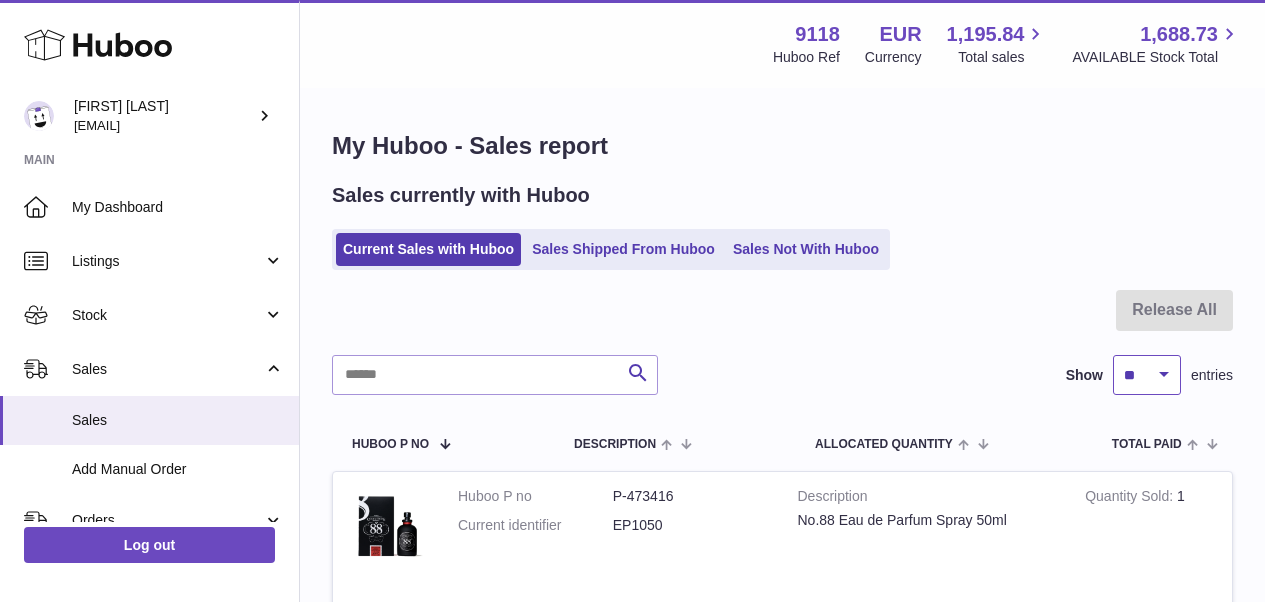 select on "***" 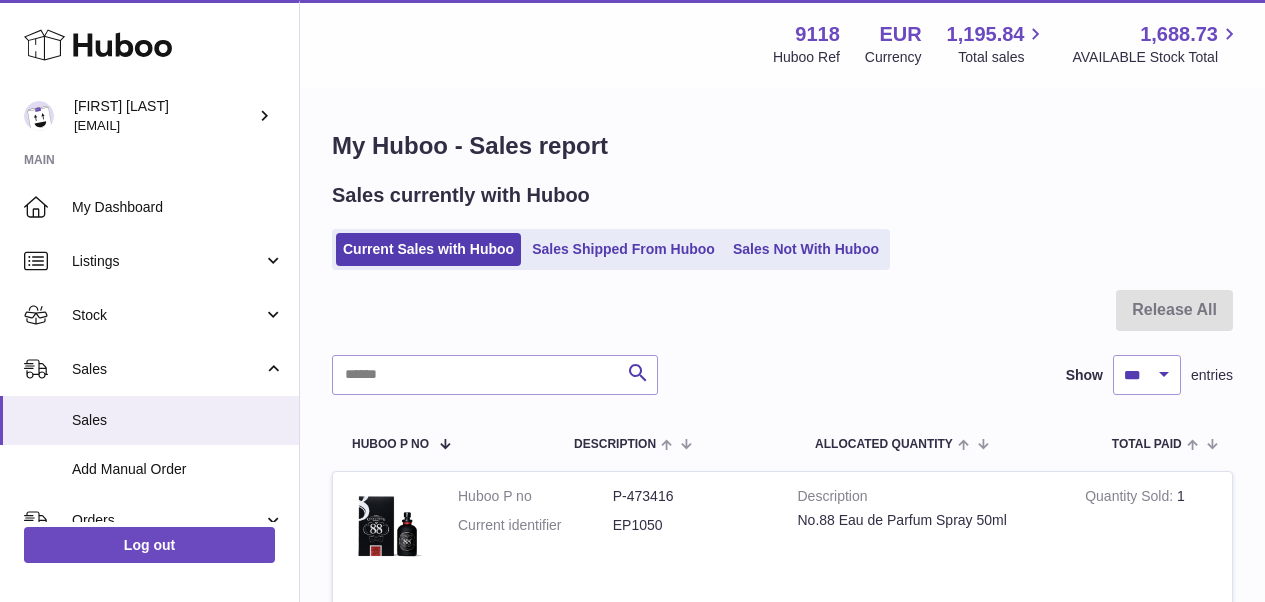 click on "Current Sales with Huboo
Sales Shipped From Huboo
Sales Not With Huboo" at bounding box center (782, 249) 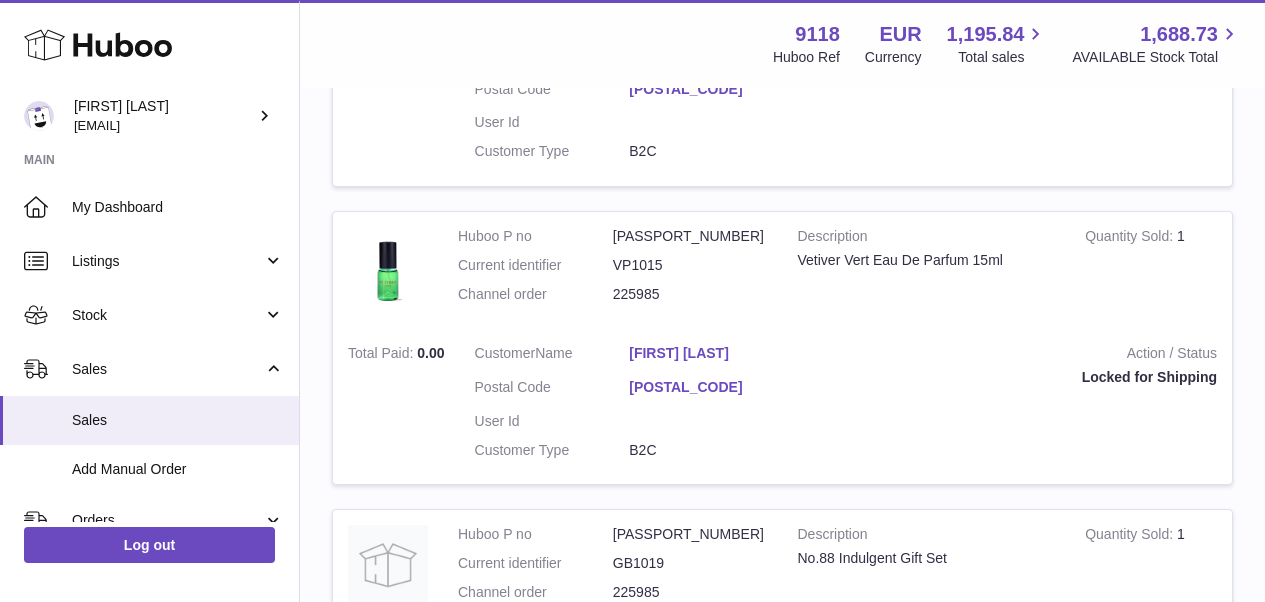 scroll, scrollTop: 13490, scrollLeft: 0, axis: vertical 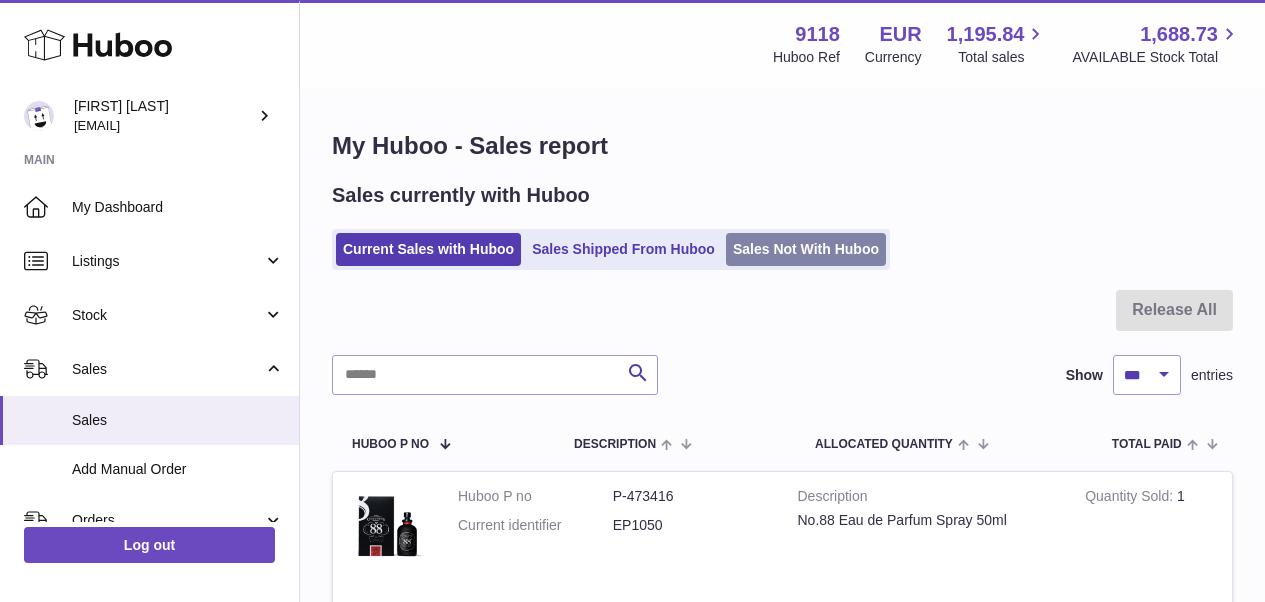click on "Sales Not With Huboo" at bounding box center [806, 249] 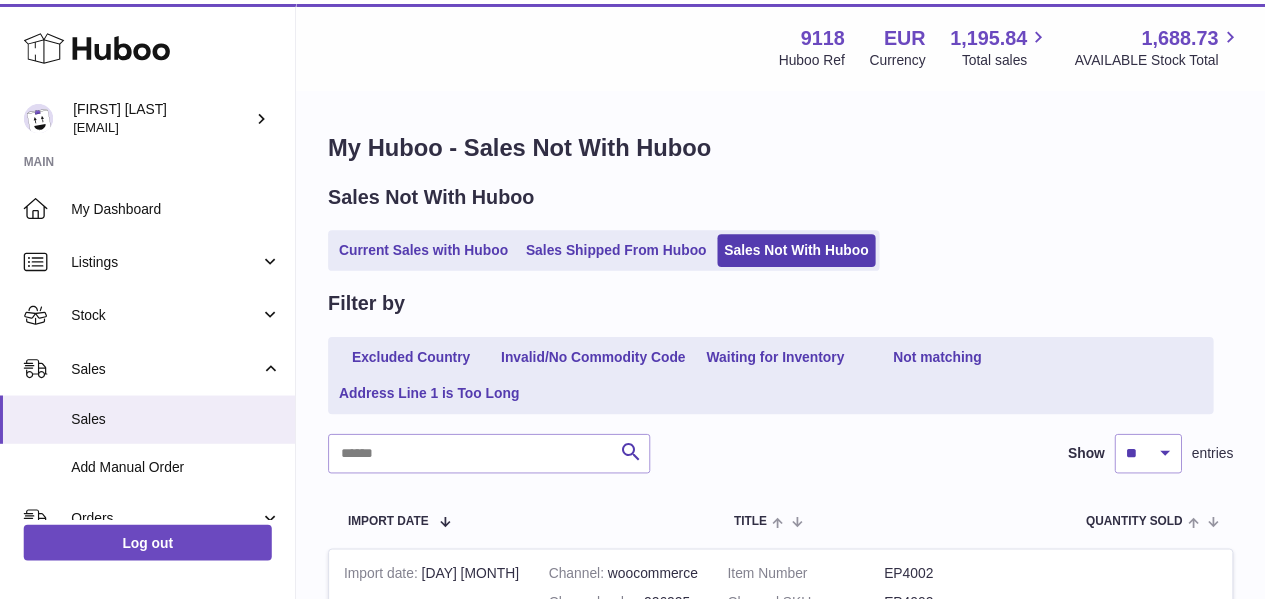 scroll, scrollTop: 0, scrollLeft: 0, axis: both 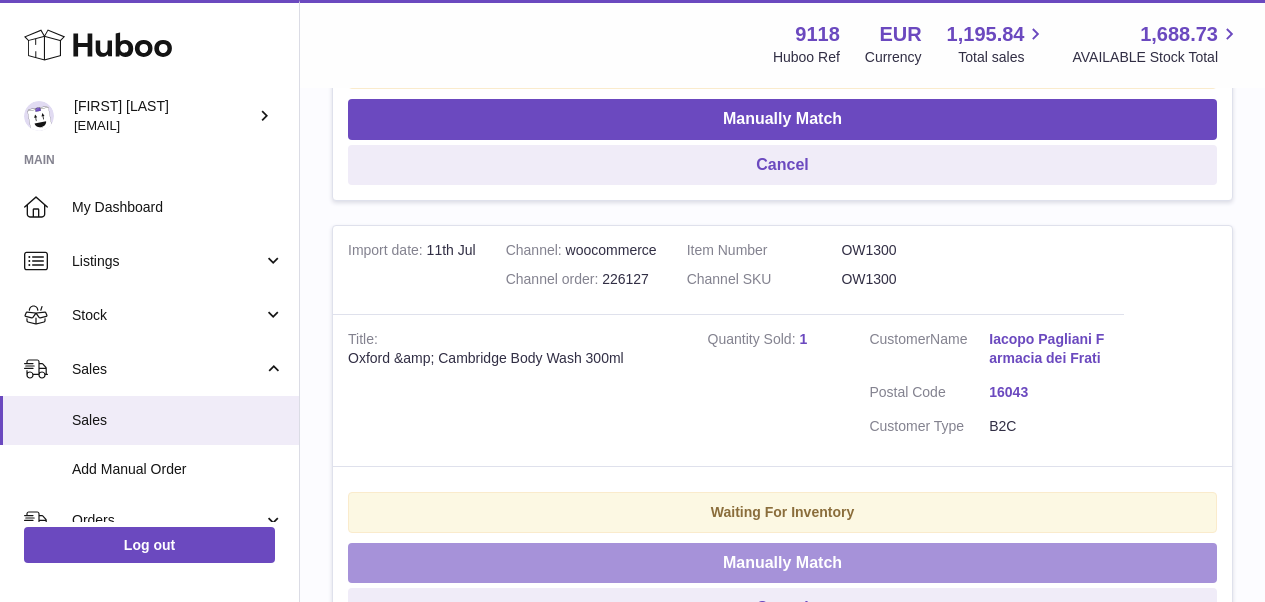 click on "Manually Match" at bounding box center (782, 563) 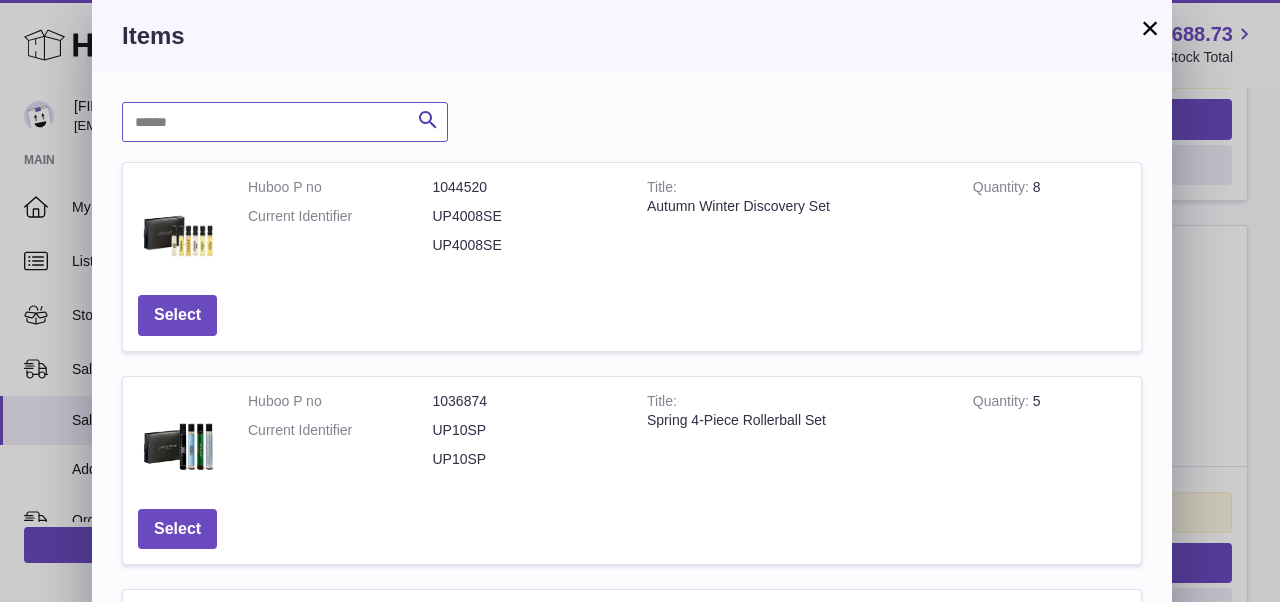 click at bounding box center (285, 122) 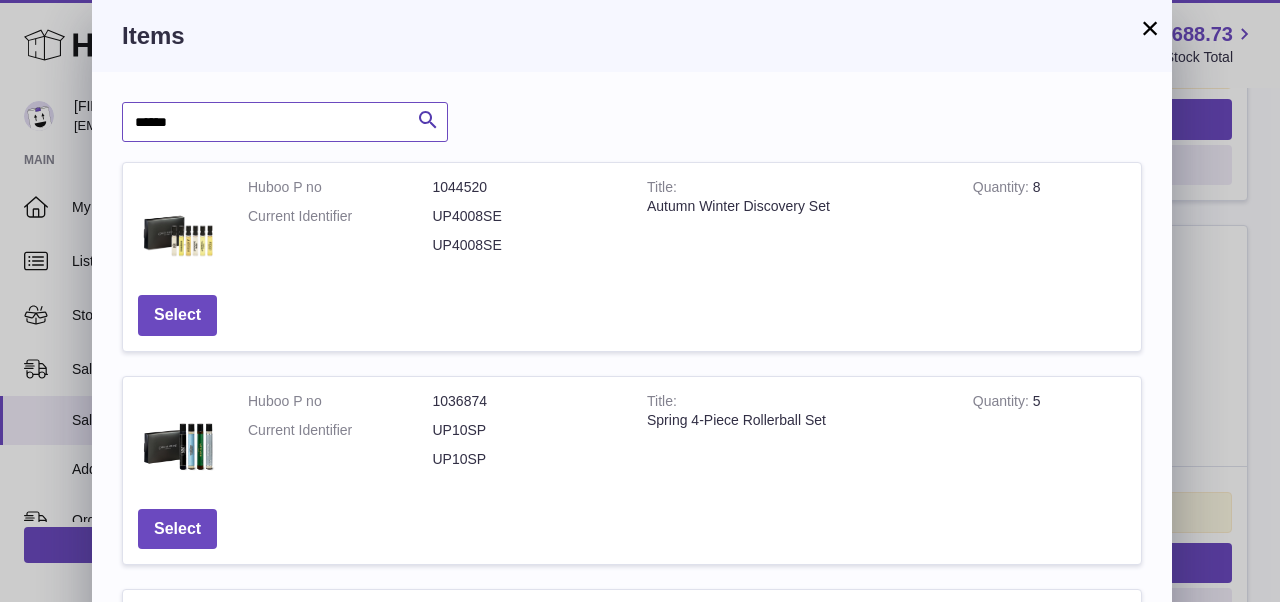 type on "******" 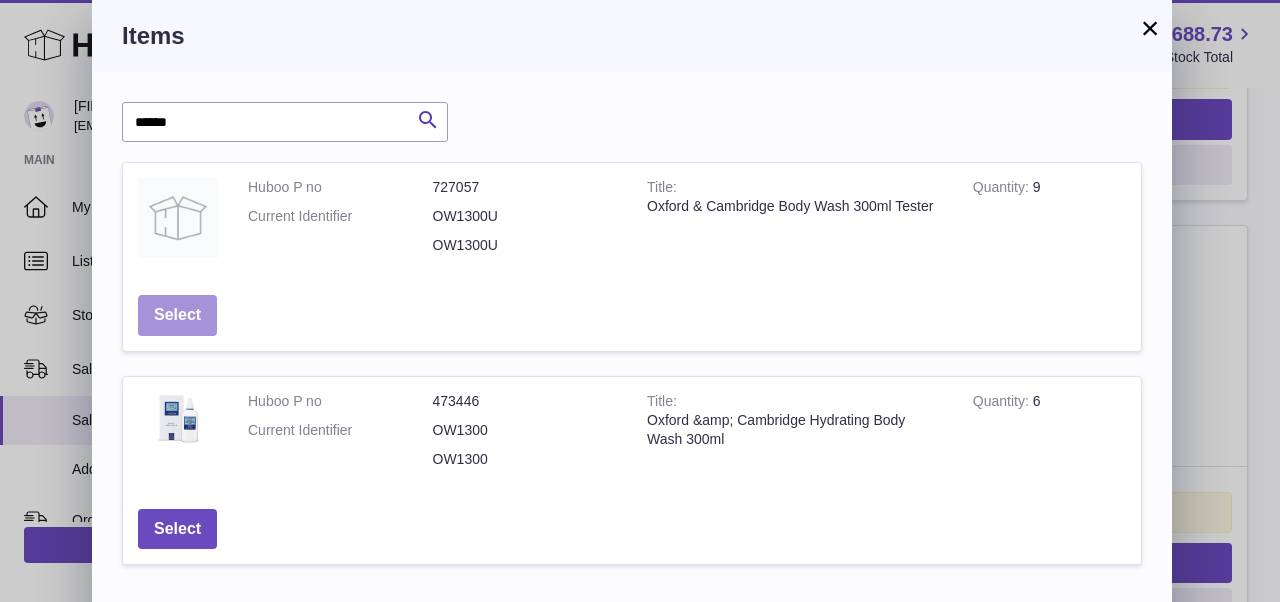 click on "Select" at bounding box center (177, 315) 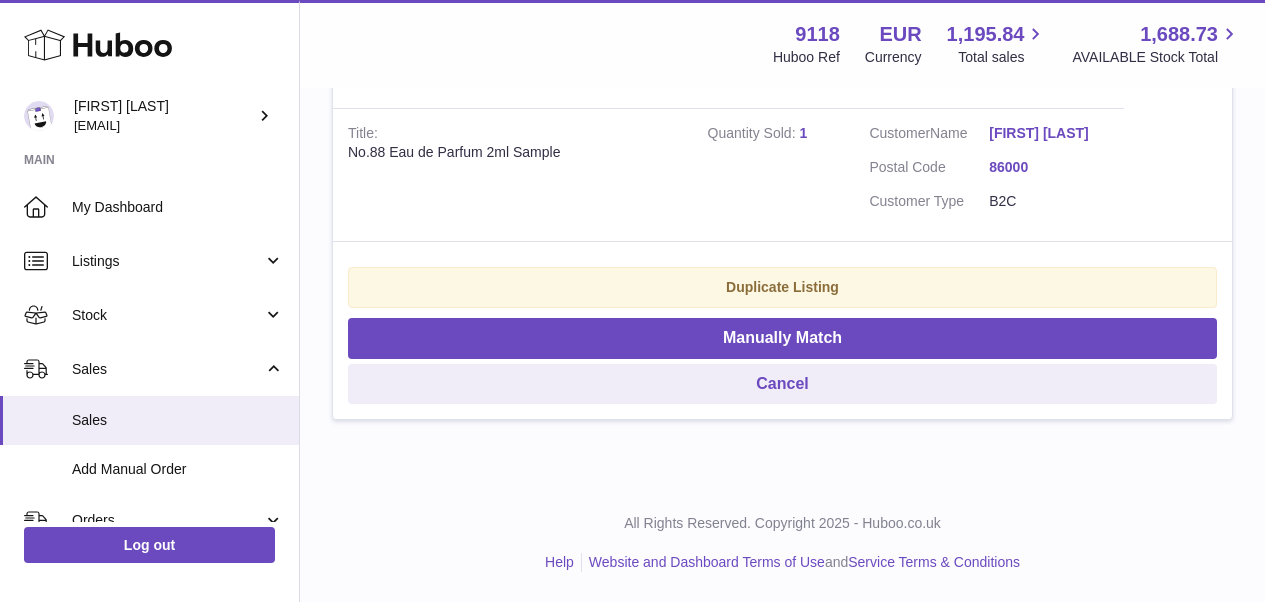 scroll, scrollTop: 1791, scrollLeft: 0, axis: vertical 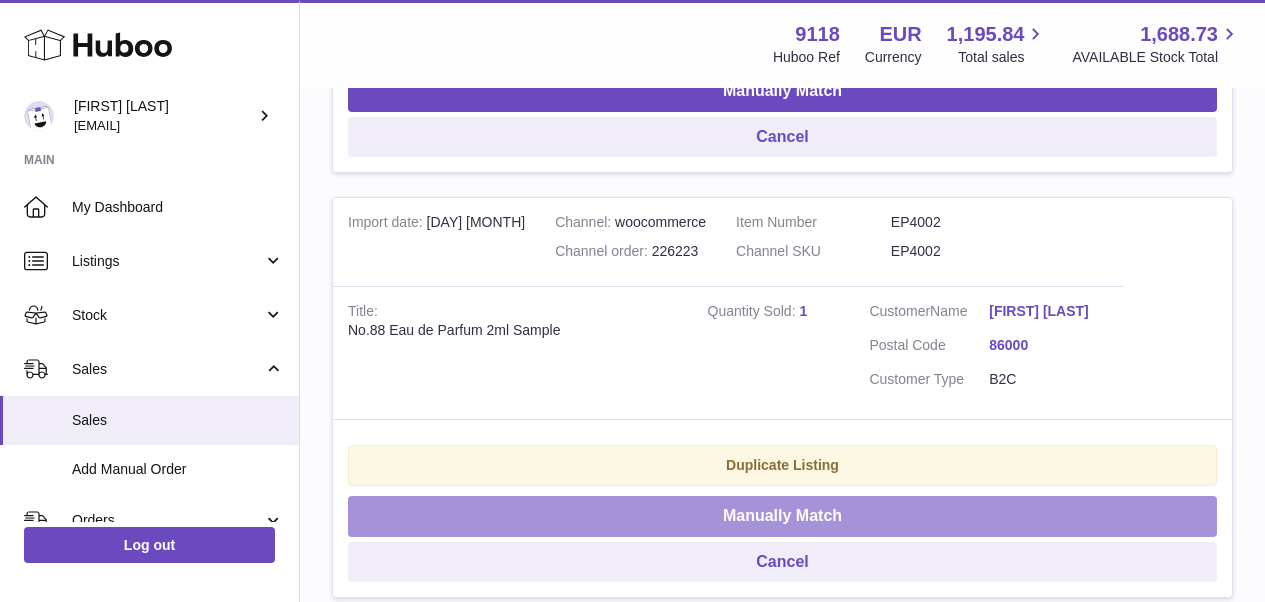 click on "Manually Match" at bounding box center (782, 516) 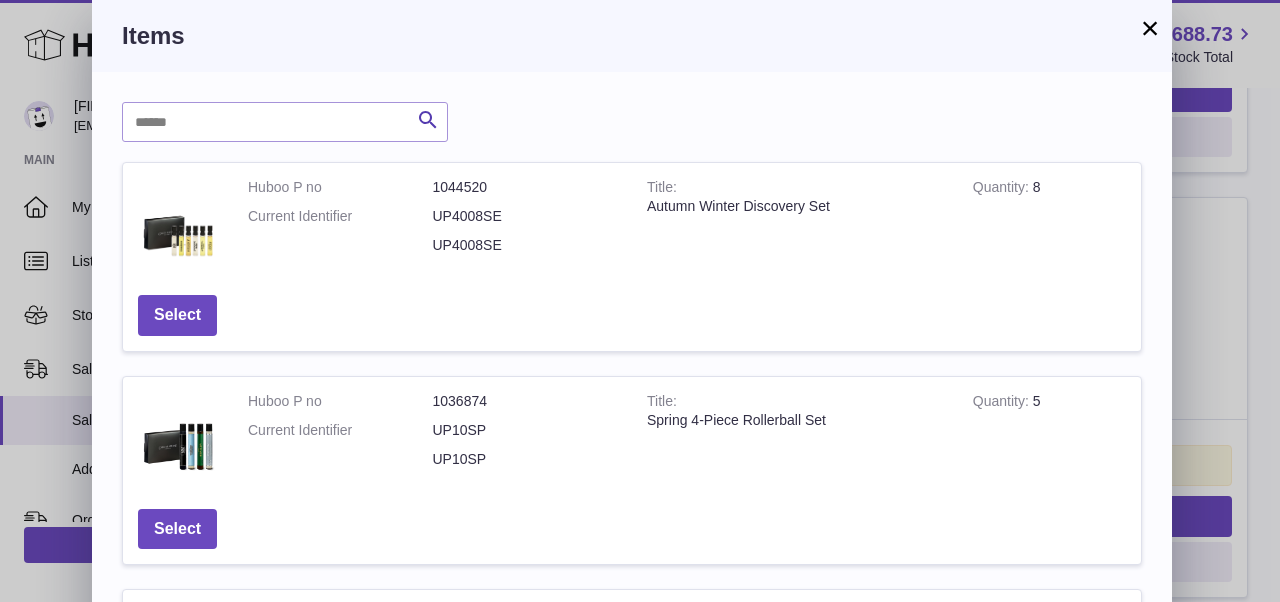 click on "×" at bounding box center [1150, 28] 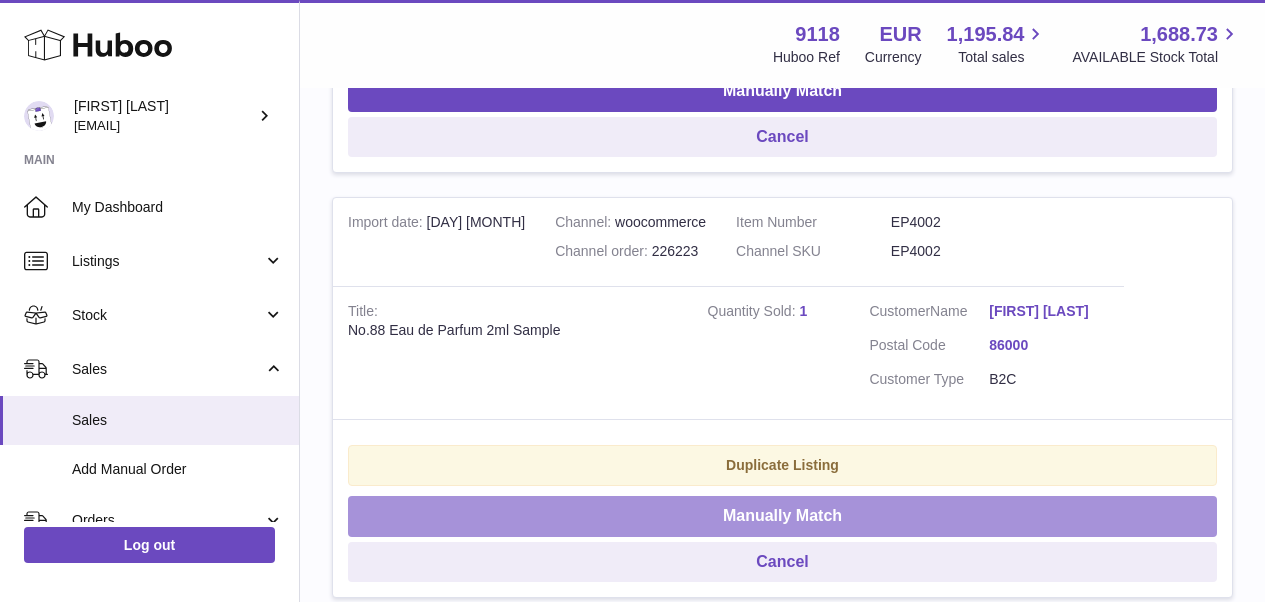 click on "Manually Match" at bounding box center (782, 516) 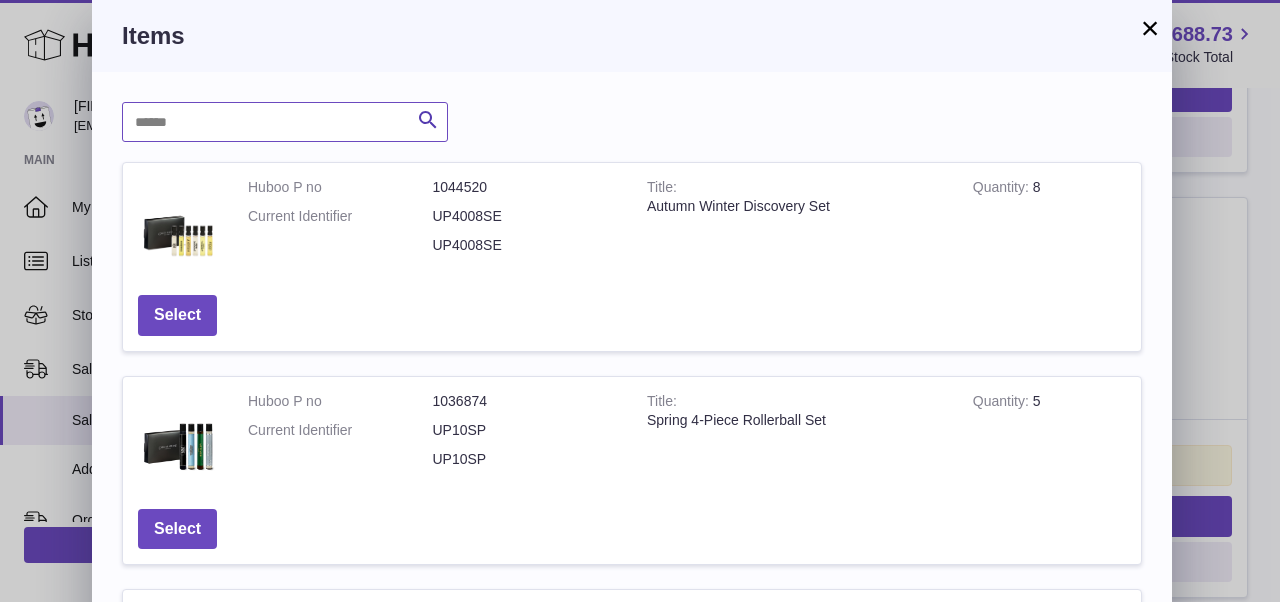 click at bounding box center (285, 122) 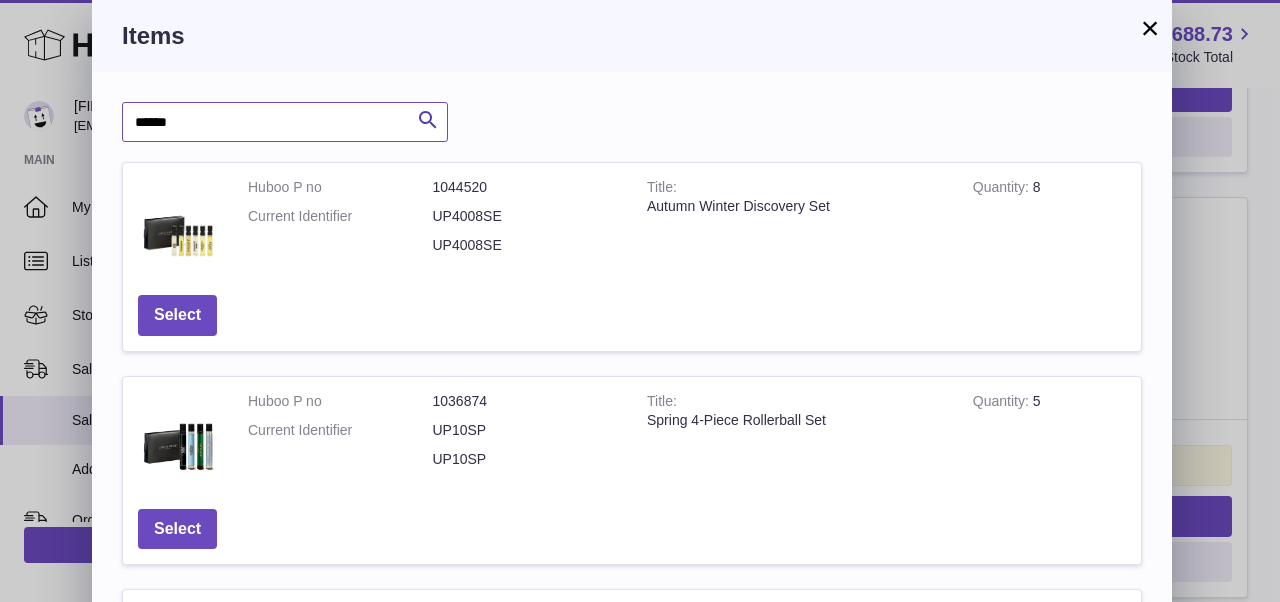 type on "******" 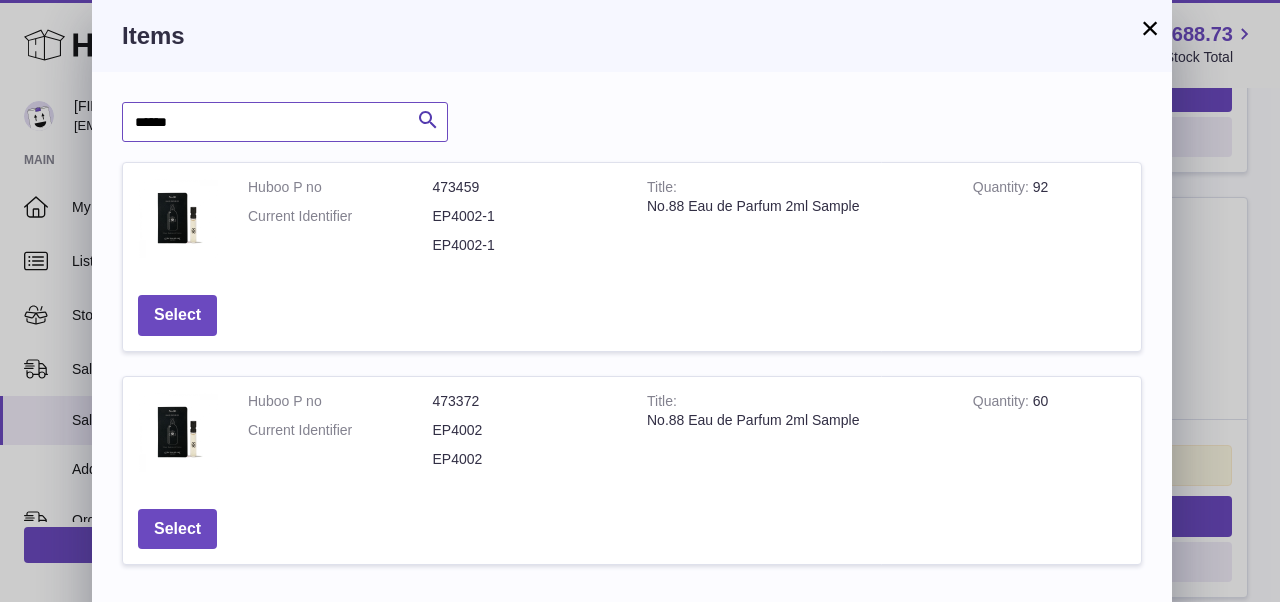 drag, startPoint x: 216, startPoint y: 117, endPoint x: 120, endPoint y: 114, distance: 96.04687 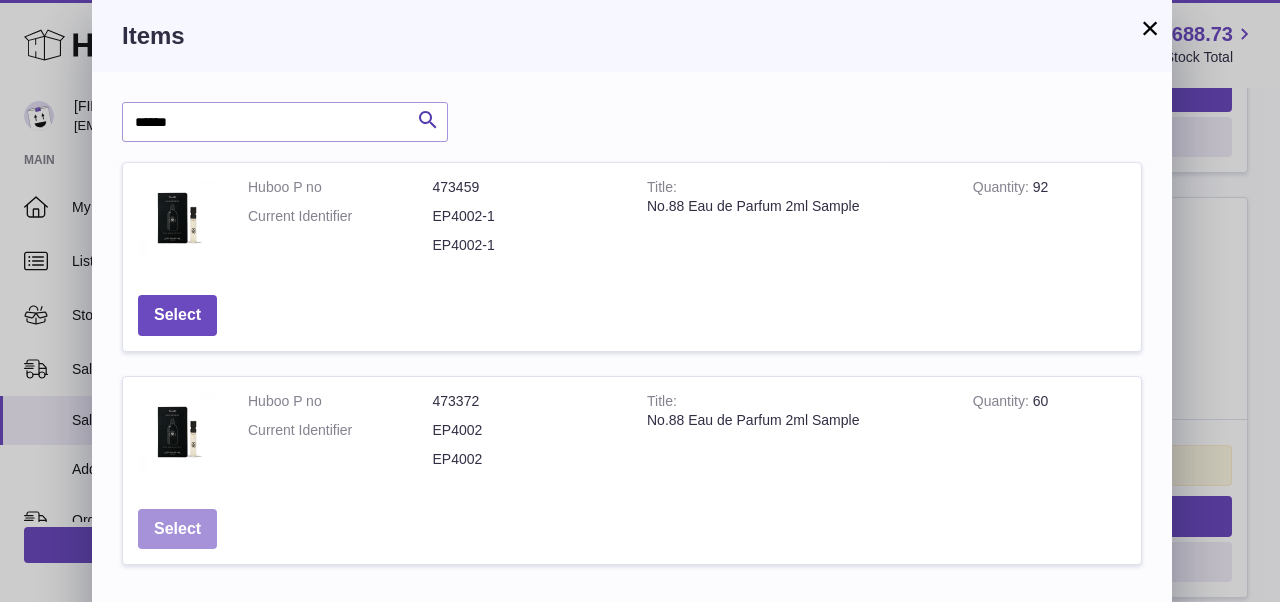 click on "Select" at bounding box center (177, 529) 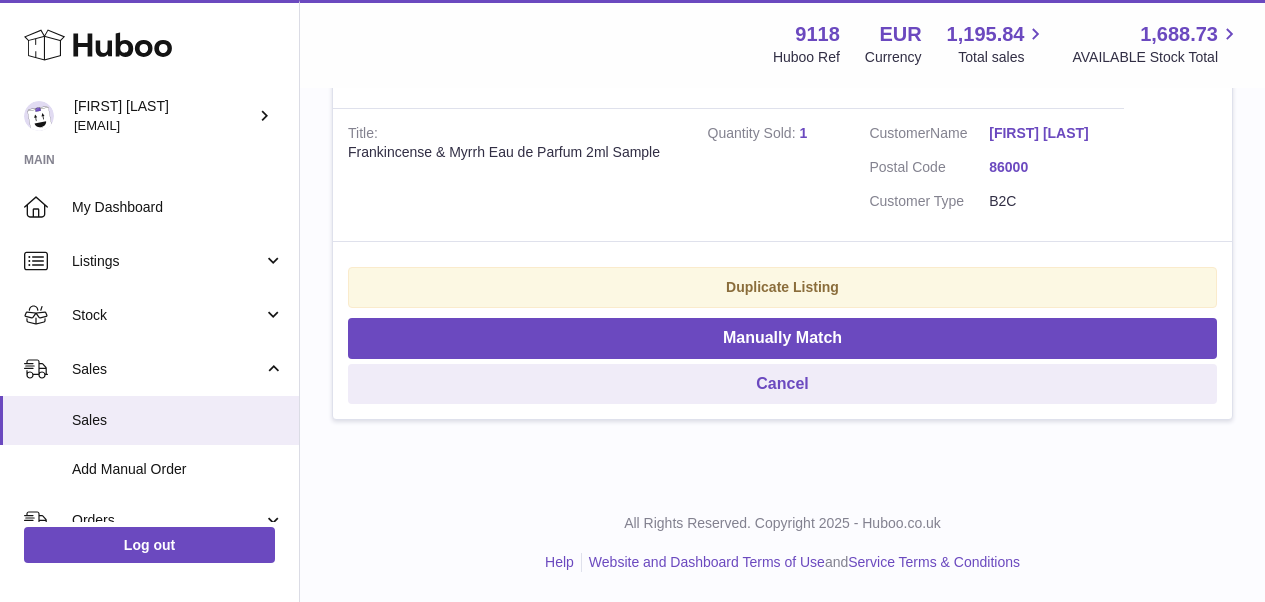 scroll, scrollTop: 1373, scrollLeft: 0, axis: vertical 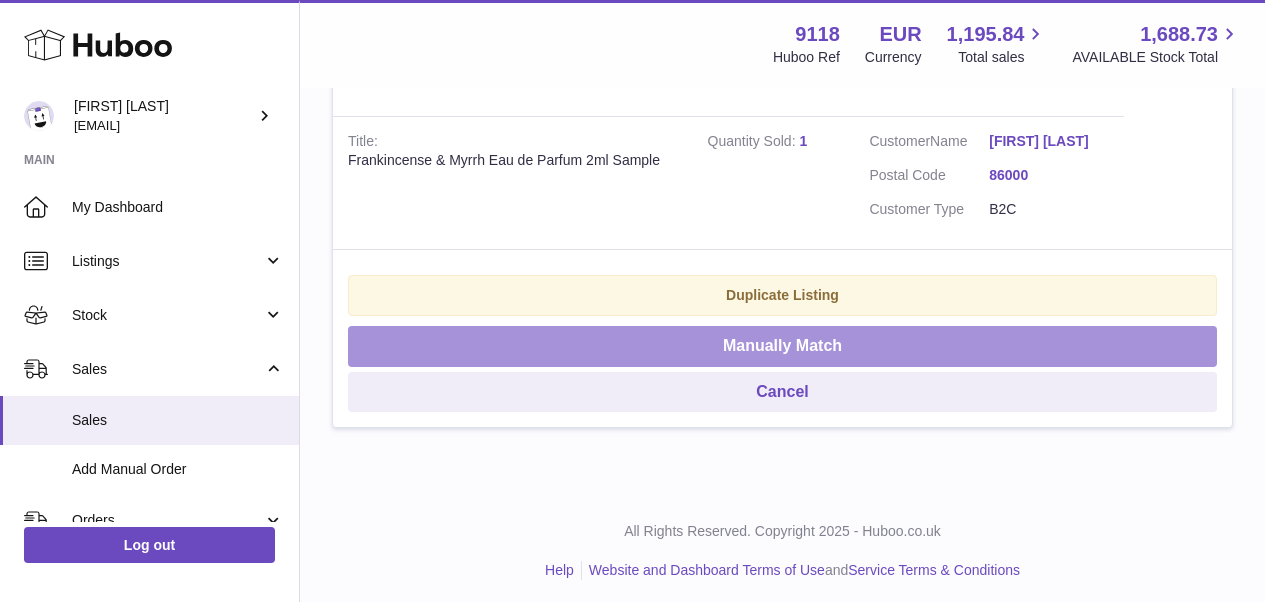 click on "Manually Match" at bounding box center [782, 346] 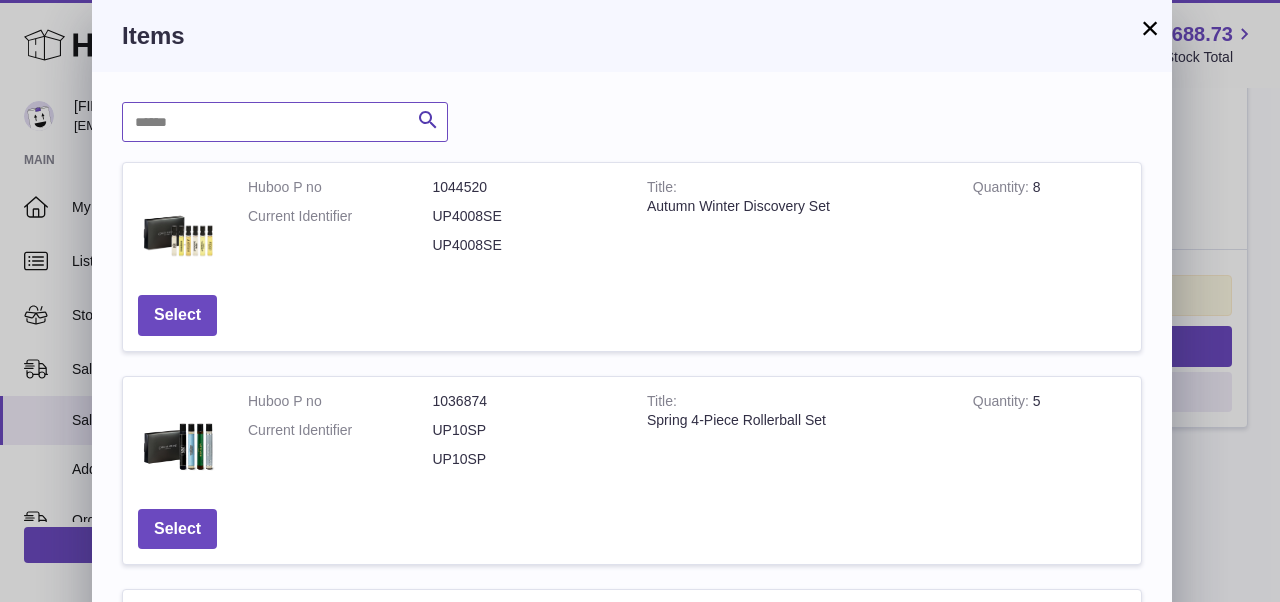 click at bounding box center (285, 122) 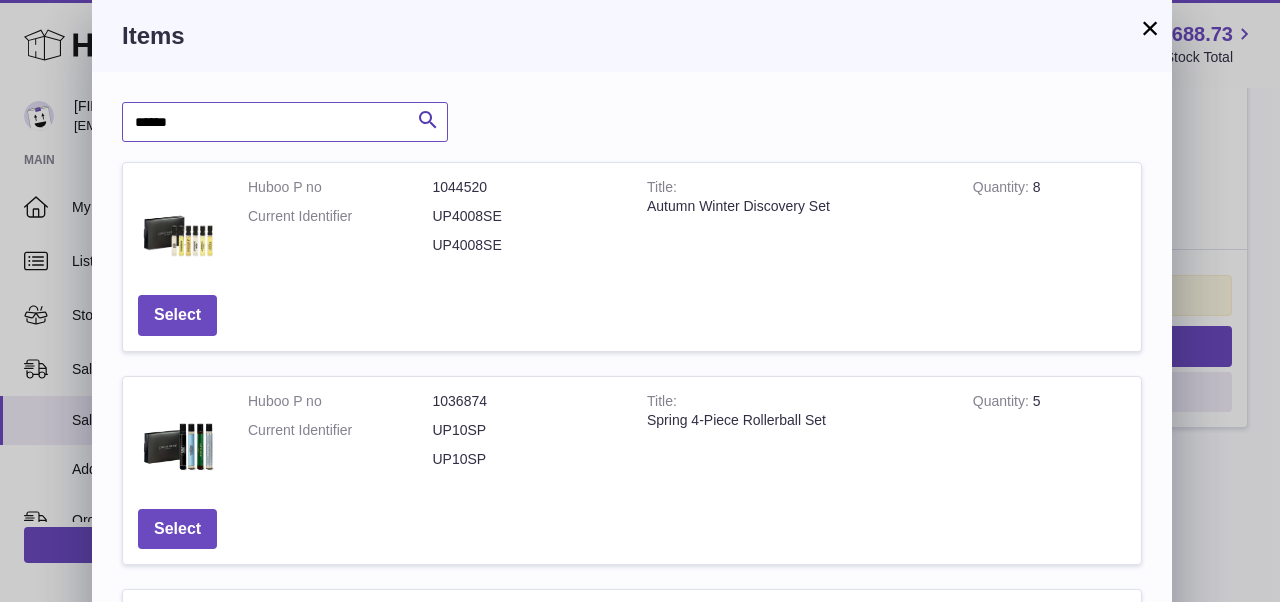 type on "******" 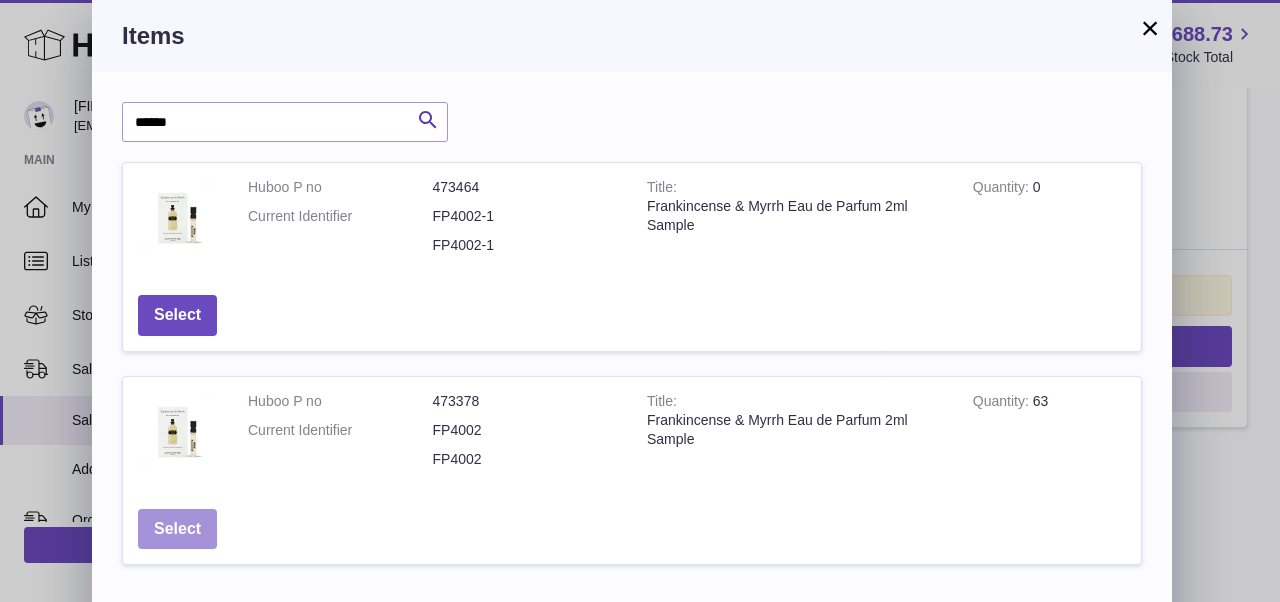 click on "Select" at bounding box center (177, 529) 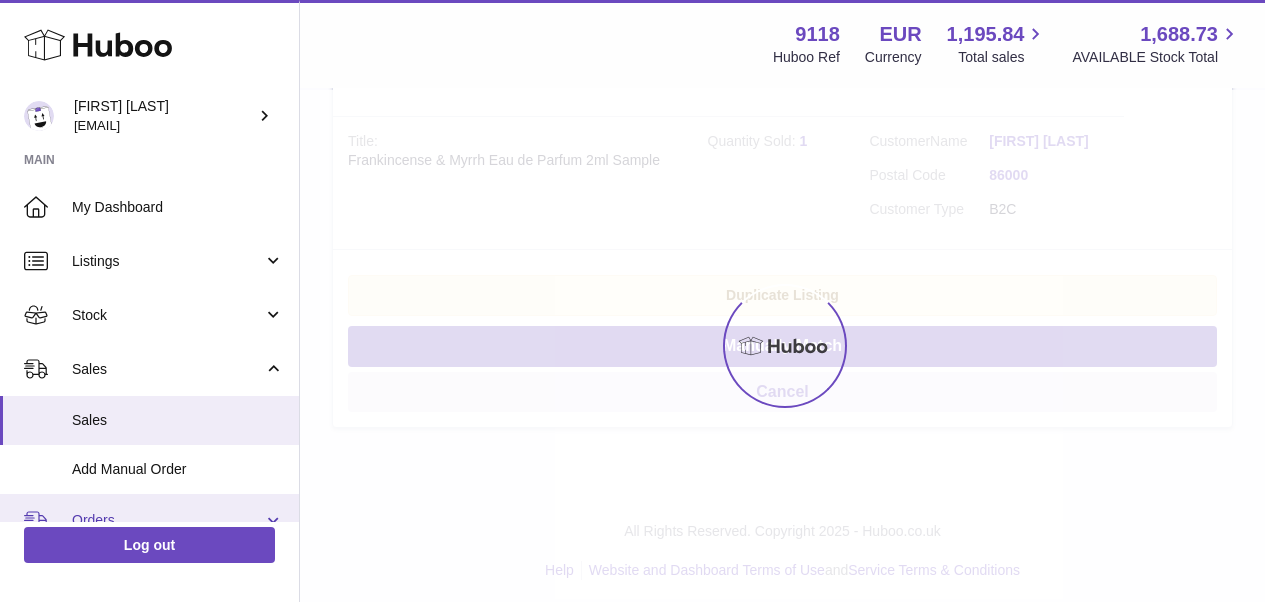 scroll, scrollTop: 955, scrollLeft: 0, axis: vertical 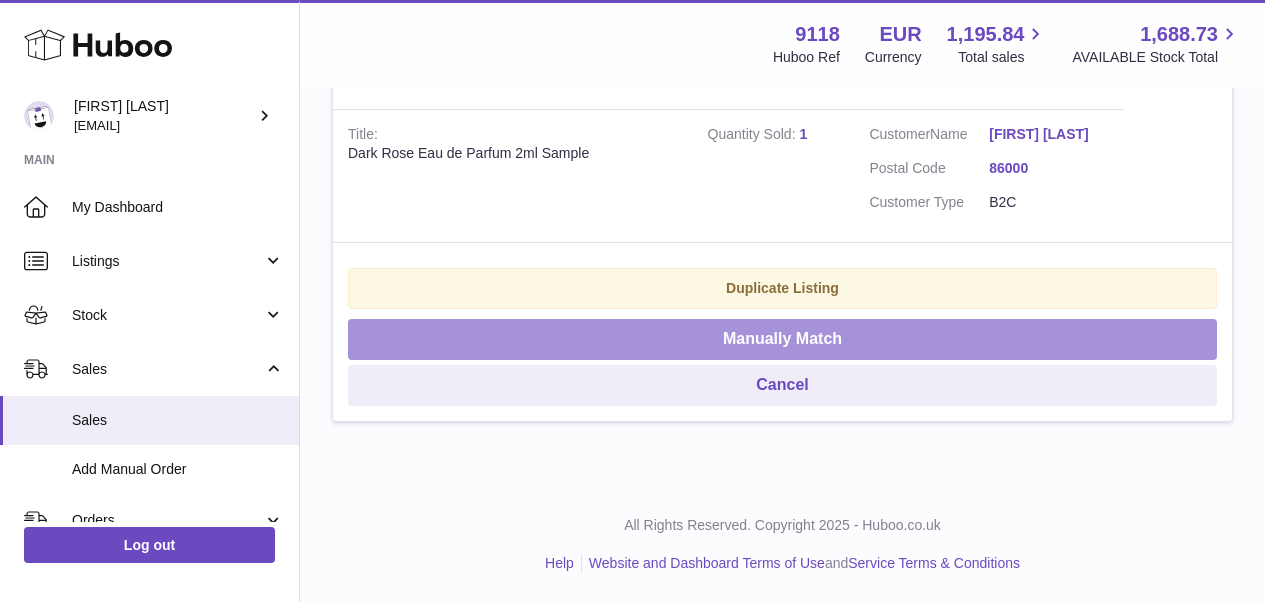 click on "Manually Match" at bounding box center (782, 339) 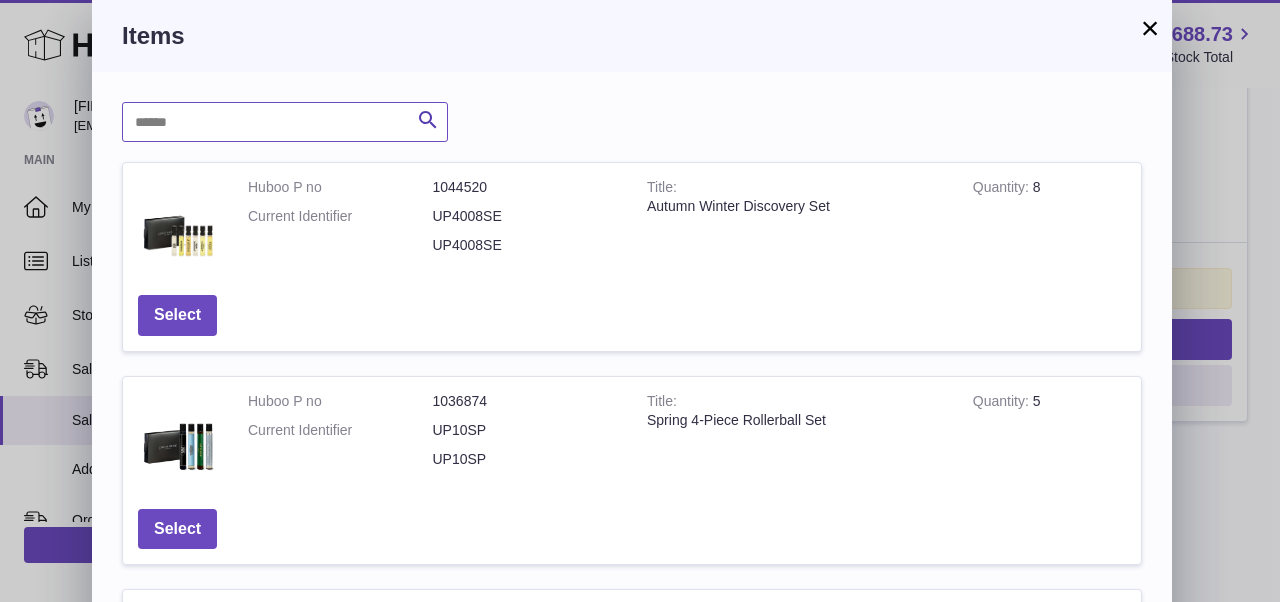 click at bounding box center (285, 122) 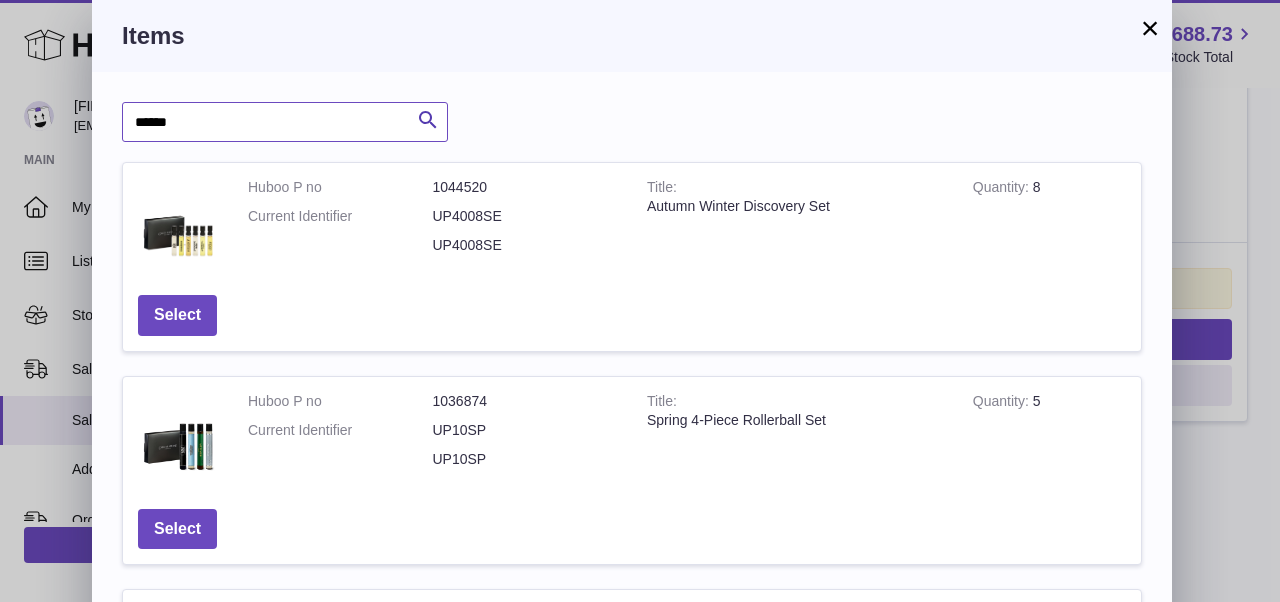 type on "******" 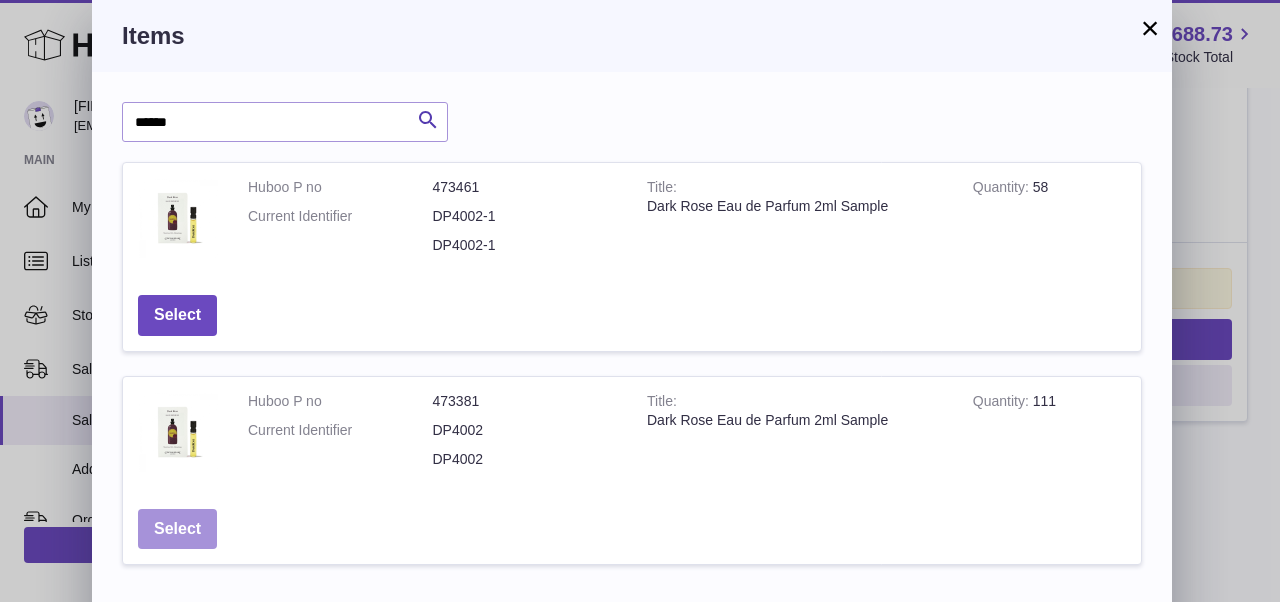 click on "Select" at bounding box center [177, 529] 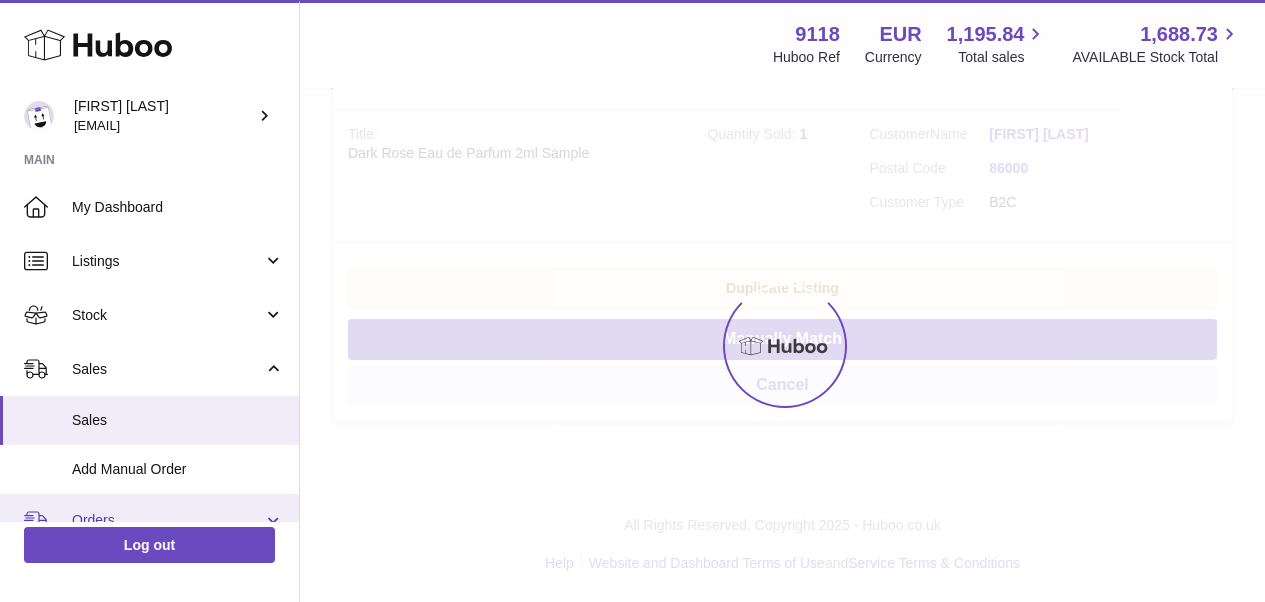 scroll, scrollTop: 537, scrollLeft: 0, axis: vertical 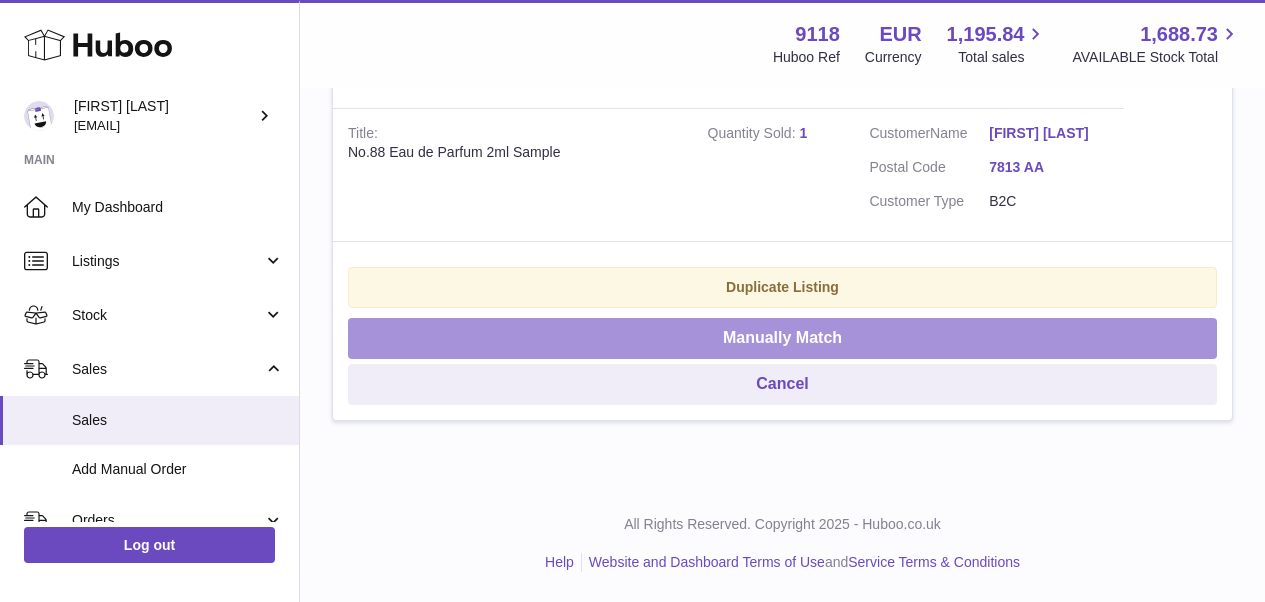 click on "Manually Match" at bounding box center [782, 338] 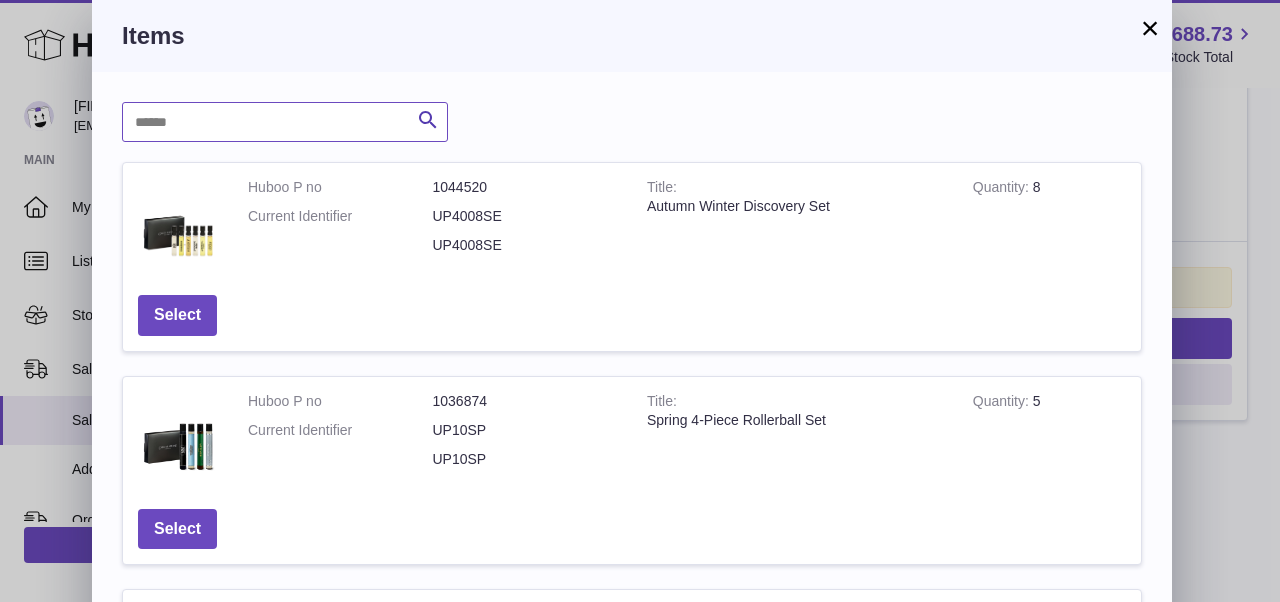 click at bounding box center [285, 122] 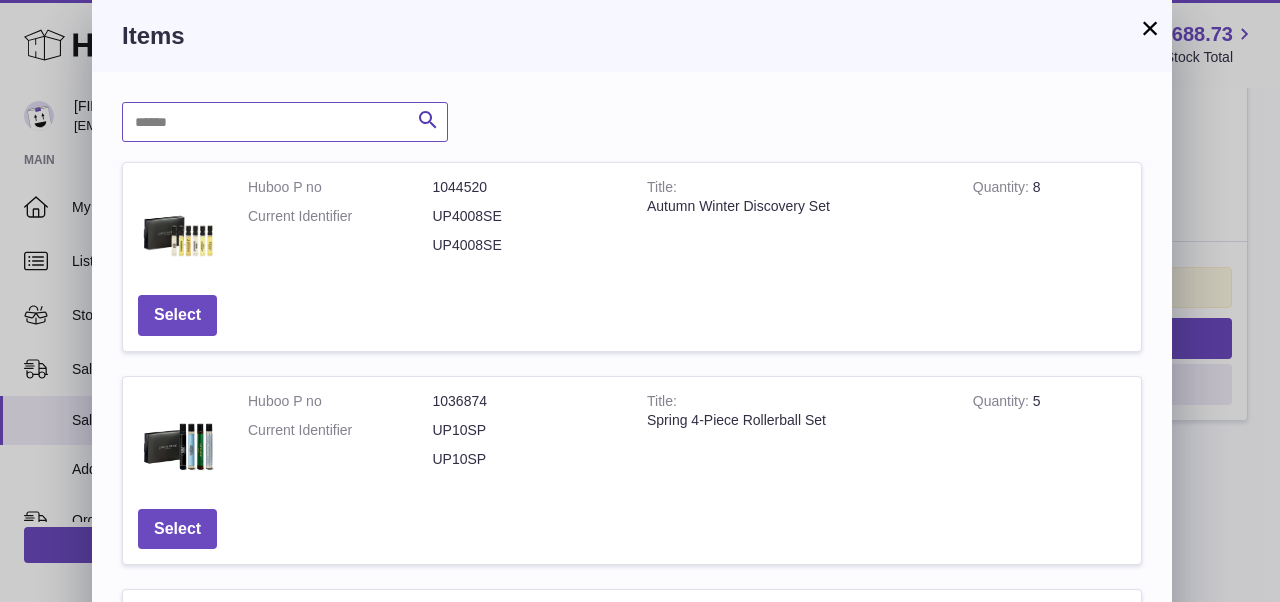 paste on "******" 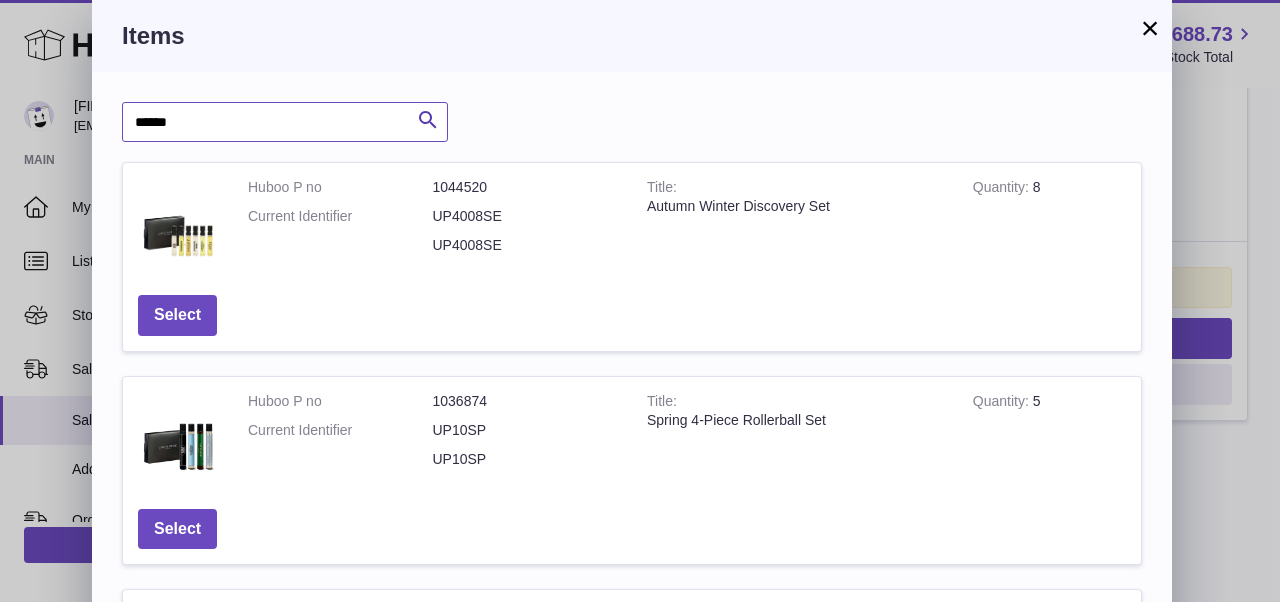 type on "******" 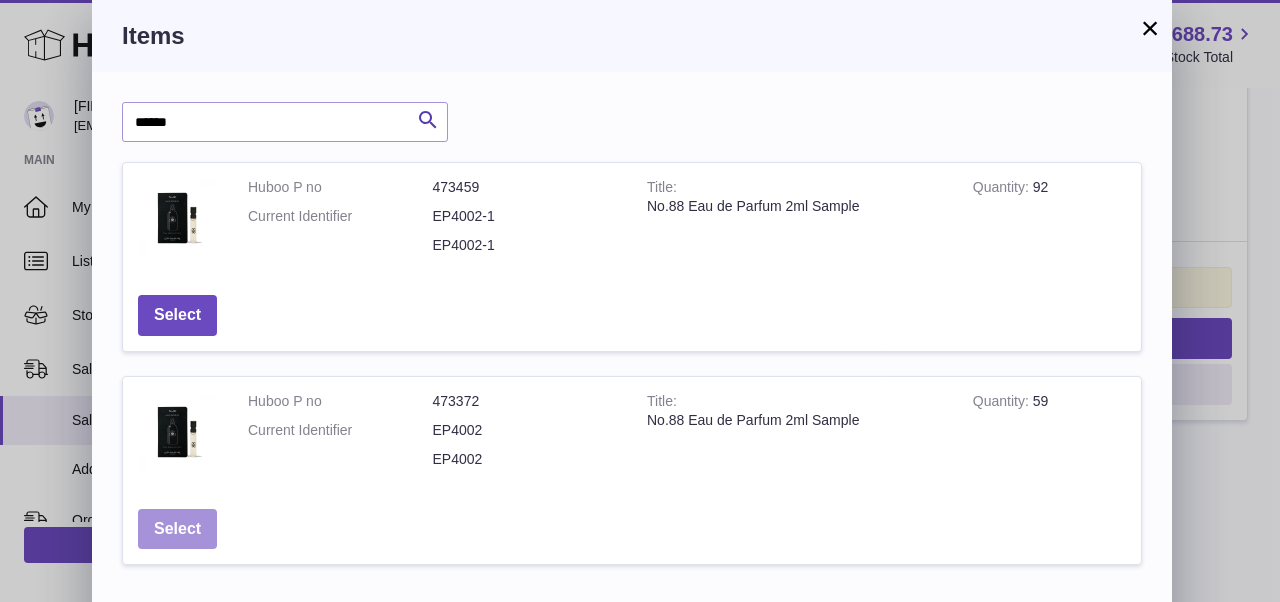 click on "Select" at bounding box center [177, 529] 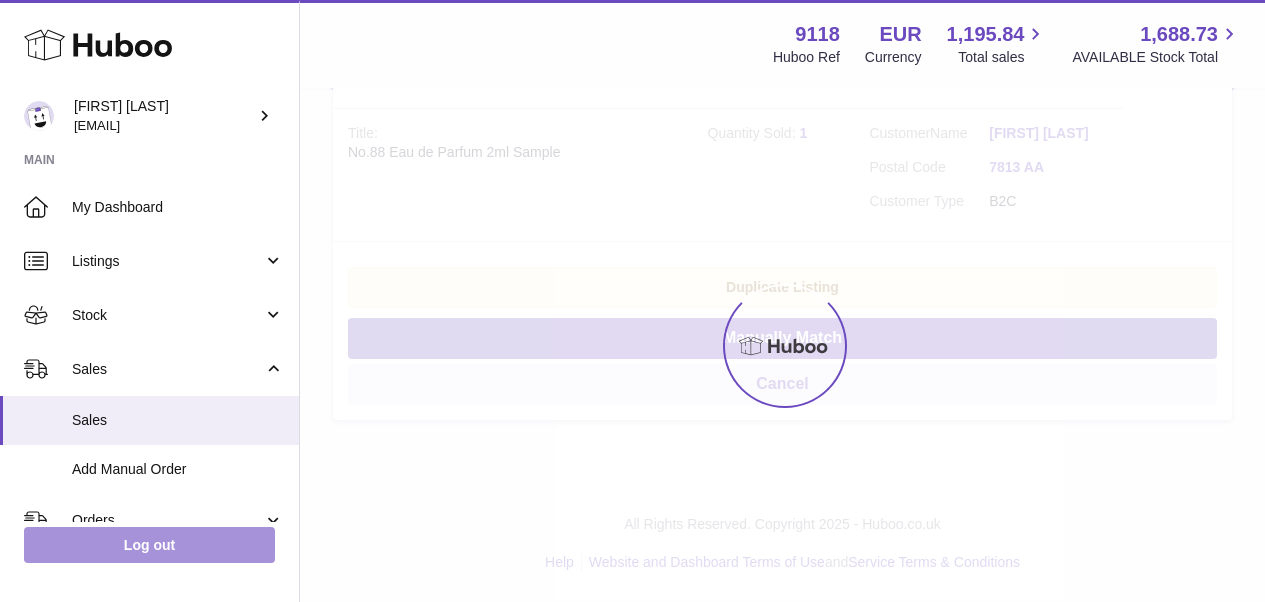 scroll, scrollTop: 101, scrollLeft: 0, axis: vertical 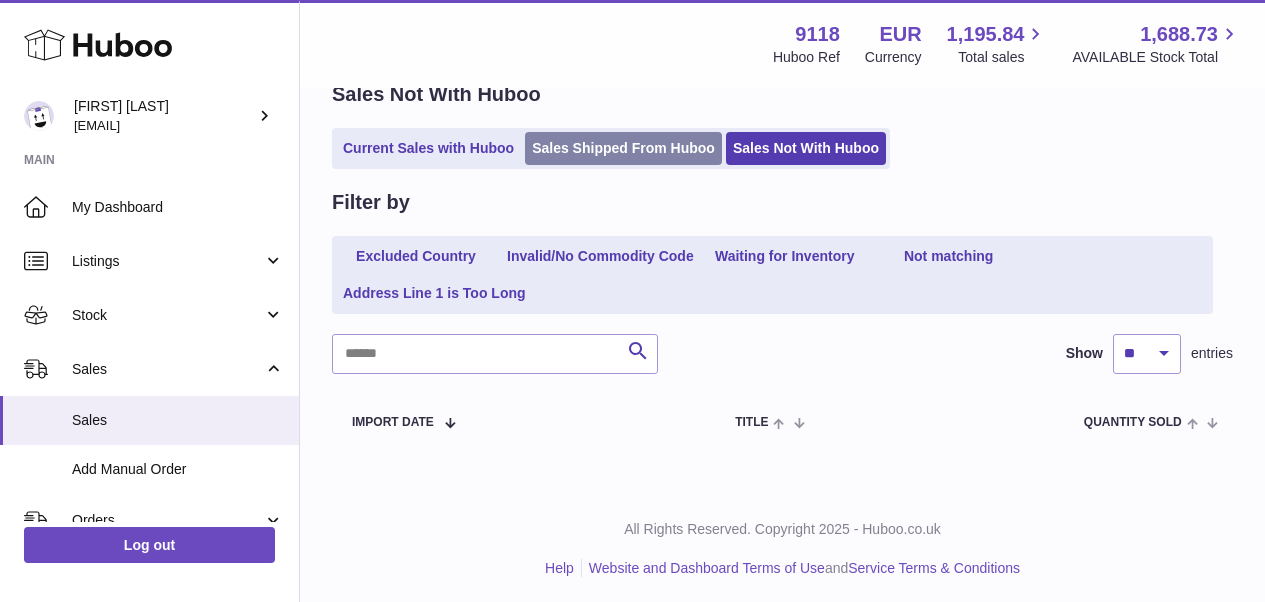 click on "Sales Shipped From Huboo" at bounding box center (623, 148) 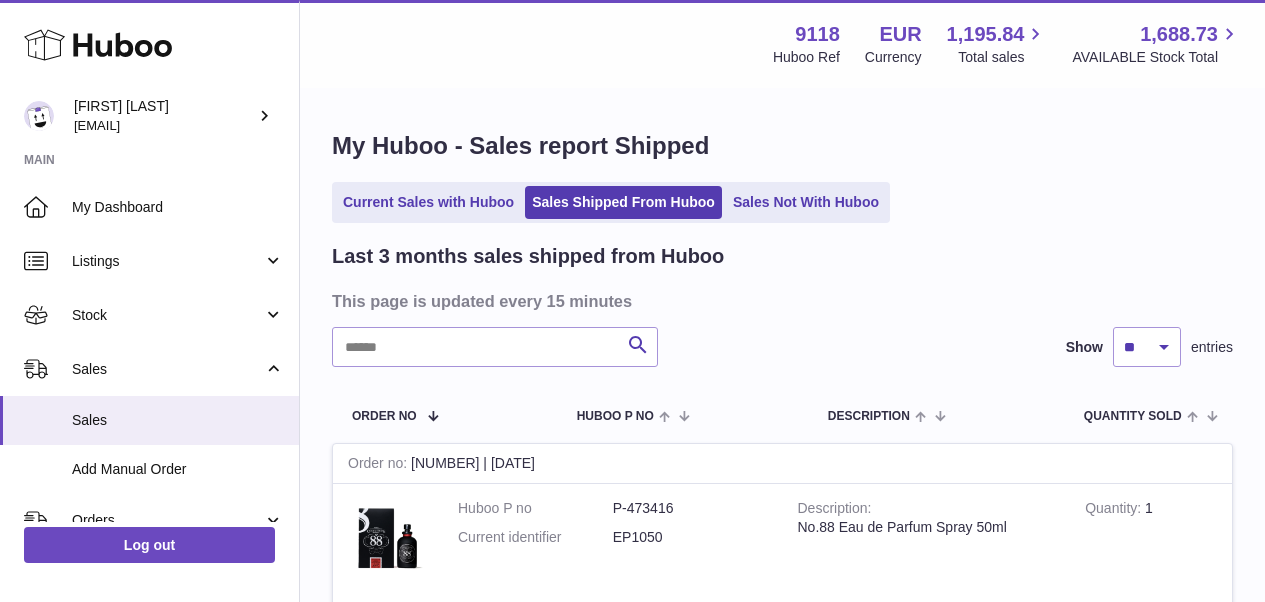 scroll, scrollTop: 0, scrollLeft: 0, axis: both 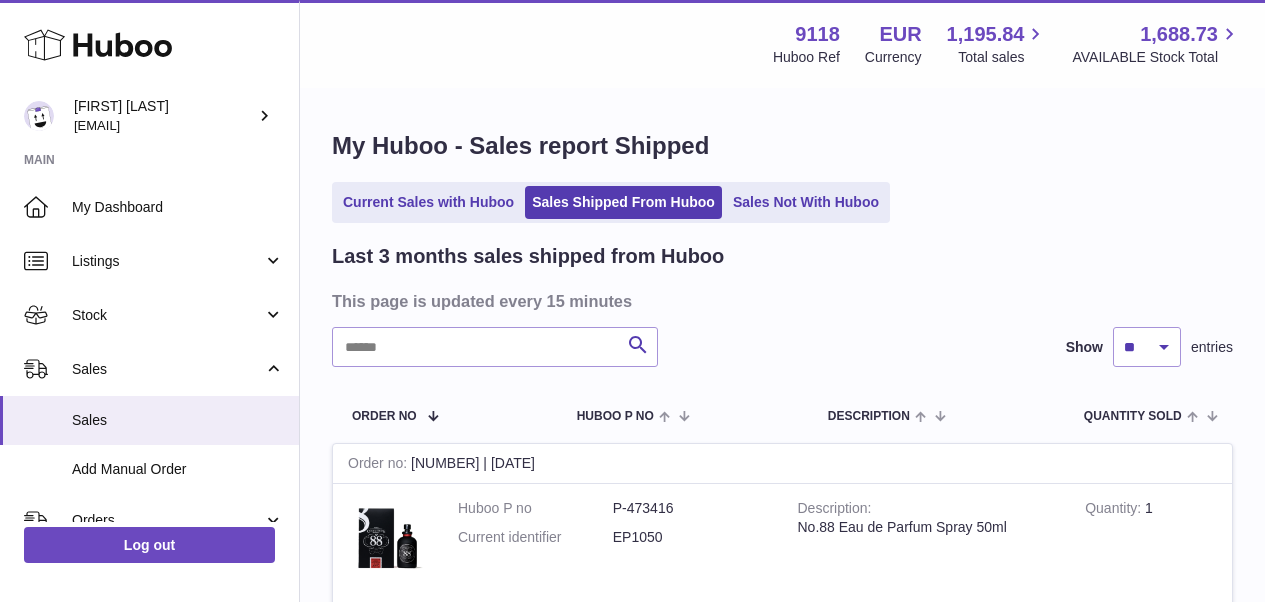 click on "Current Sales with Huboo
Sales Shipped From Huboo
Sales Not With Huboo" at bounding box center [611, 202] 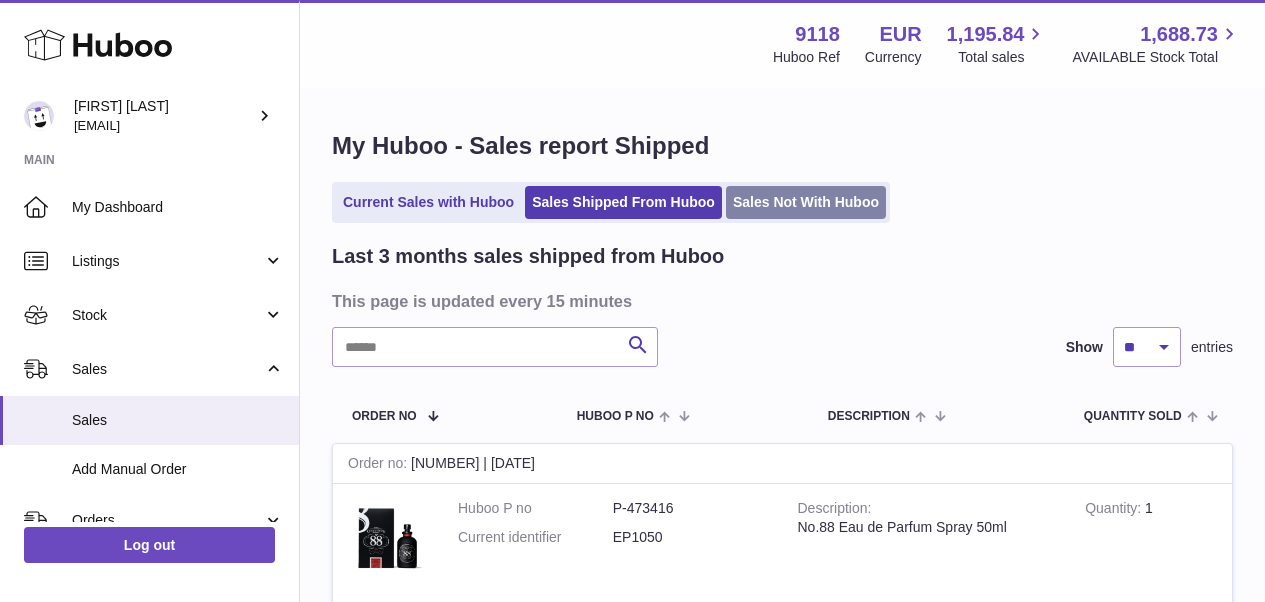 click on "Sales Not With Huboo" at bounding box center (806, 202) 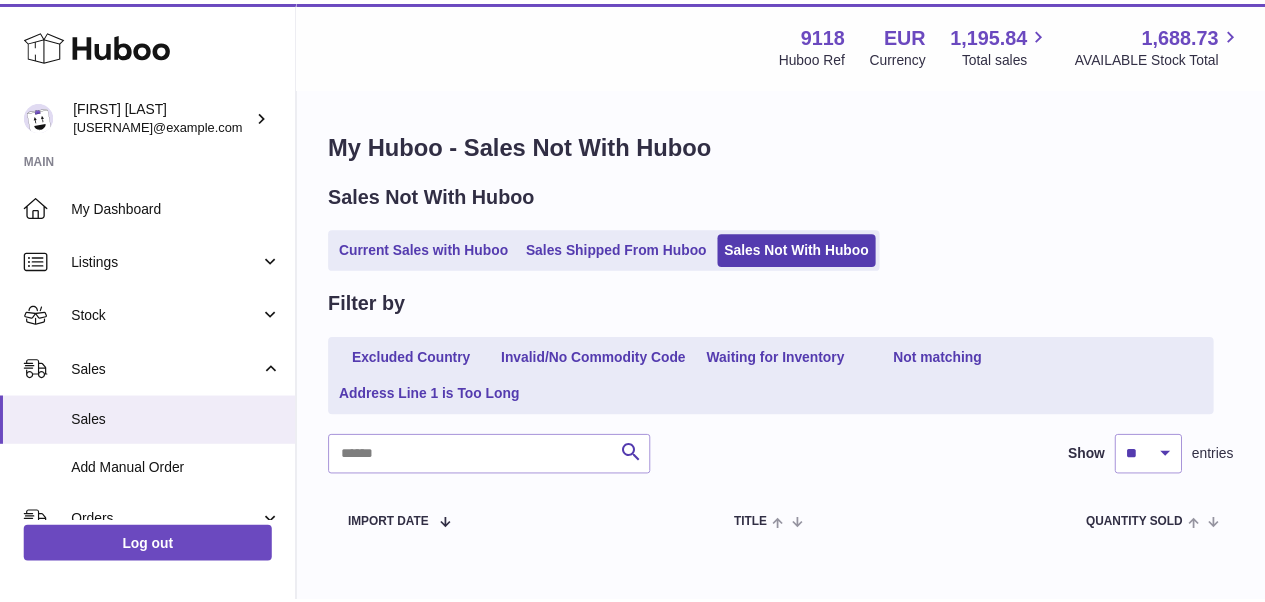 scroll, scrollTop: 0, scrollLeft: 0, axis: both 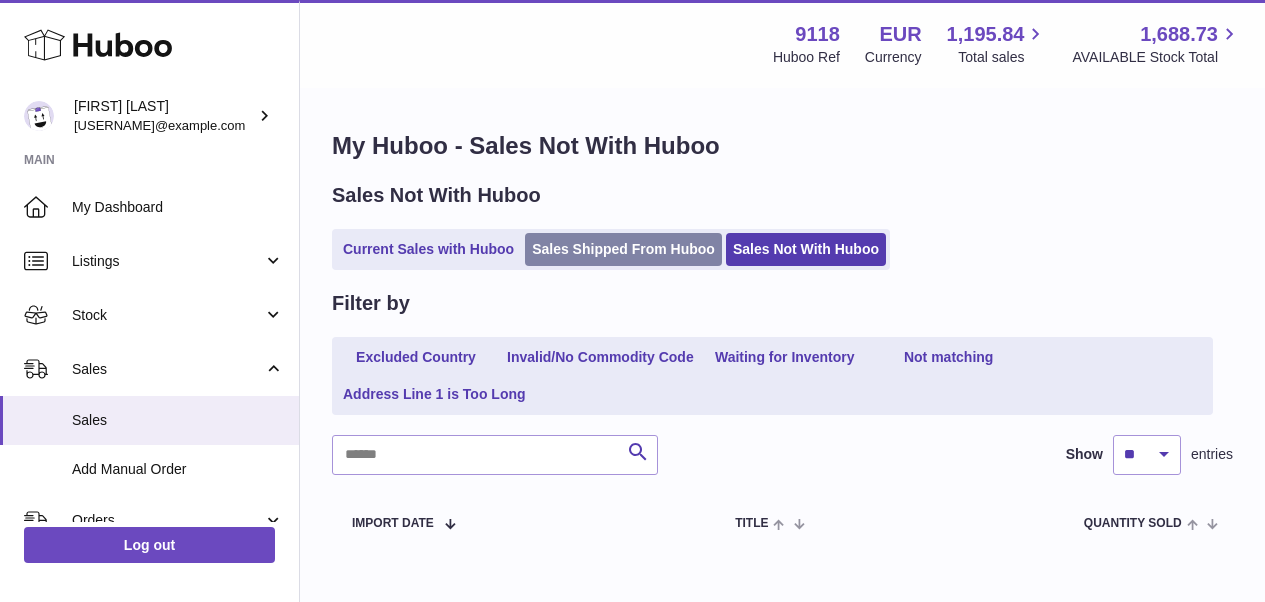 click on "Sales Shipped From Huboo" at bounding box center [623, 249] 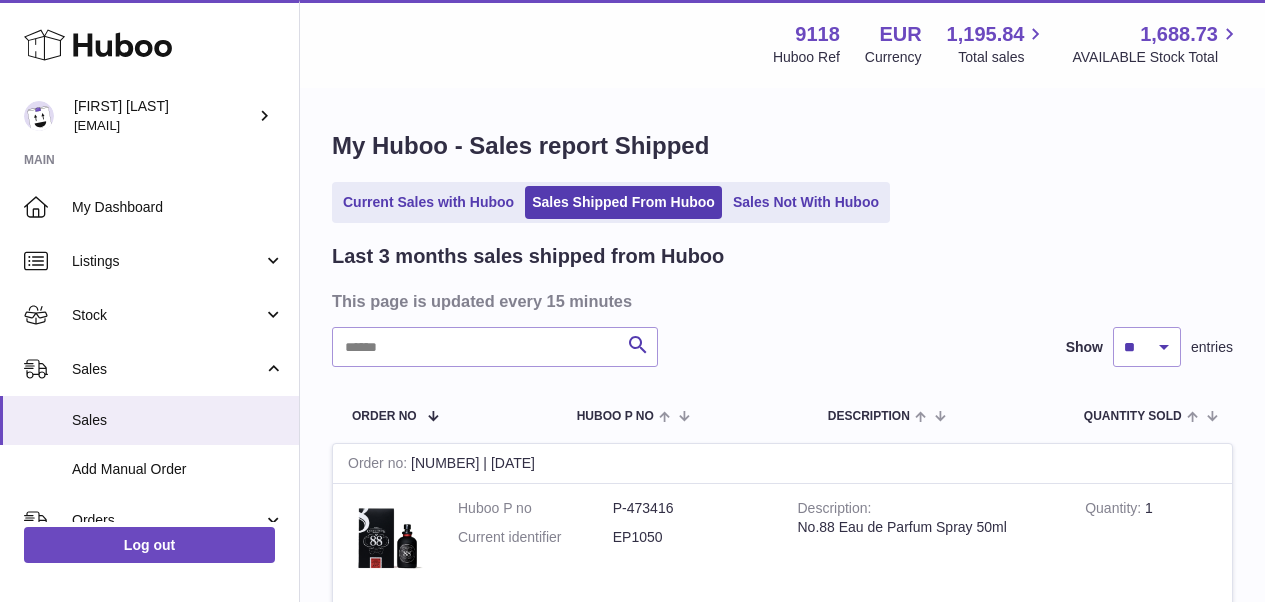 scroll, scrollTop: 0, scrollLeft: 0, axis: both 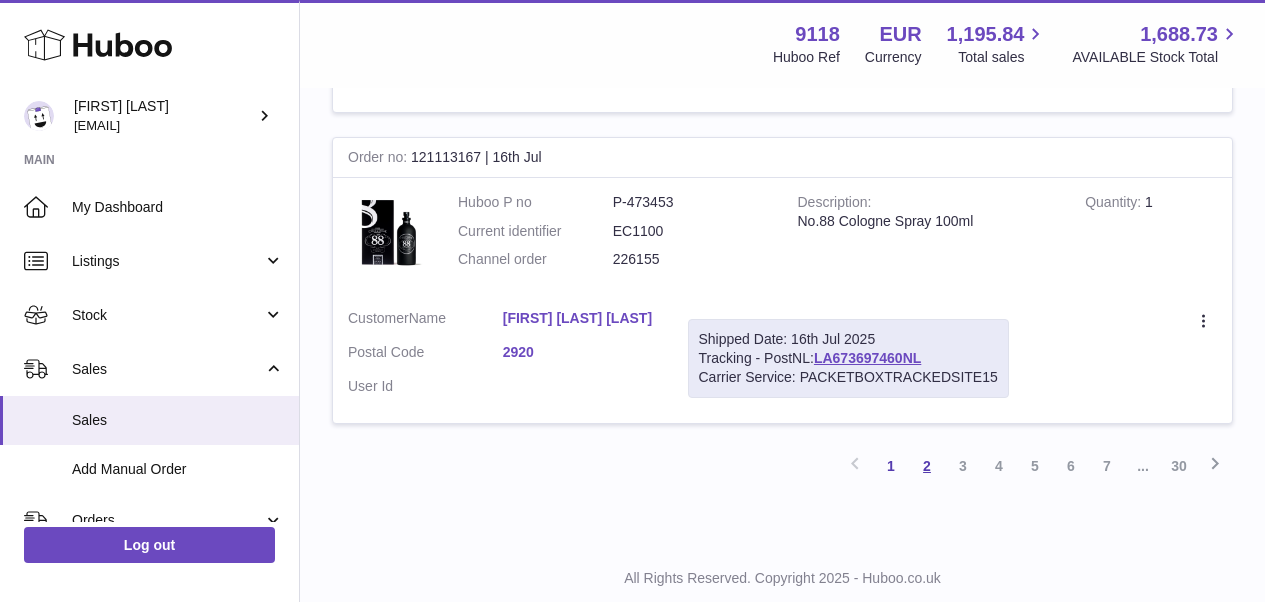 click on "2" at bounding box center [927, 466] 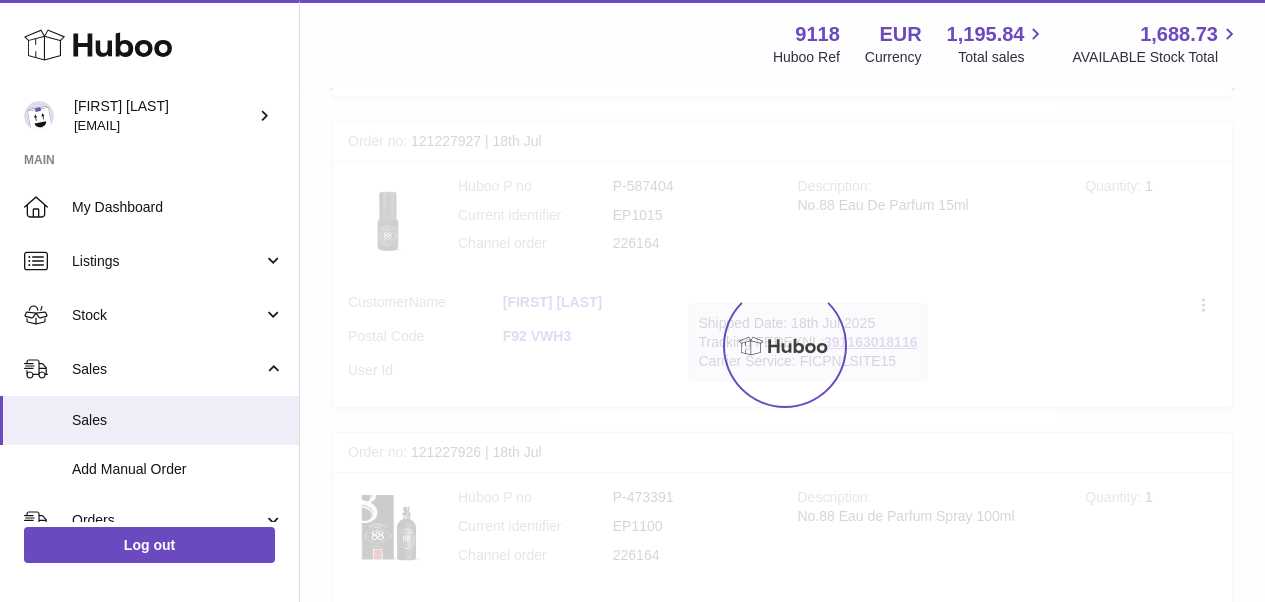 scroll, scrollTop: 90, scrollLeft: 0, axis: vertical 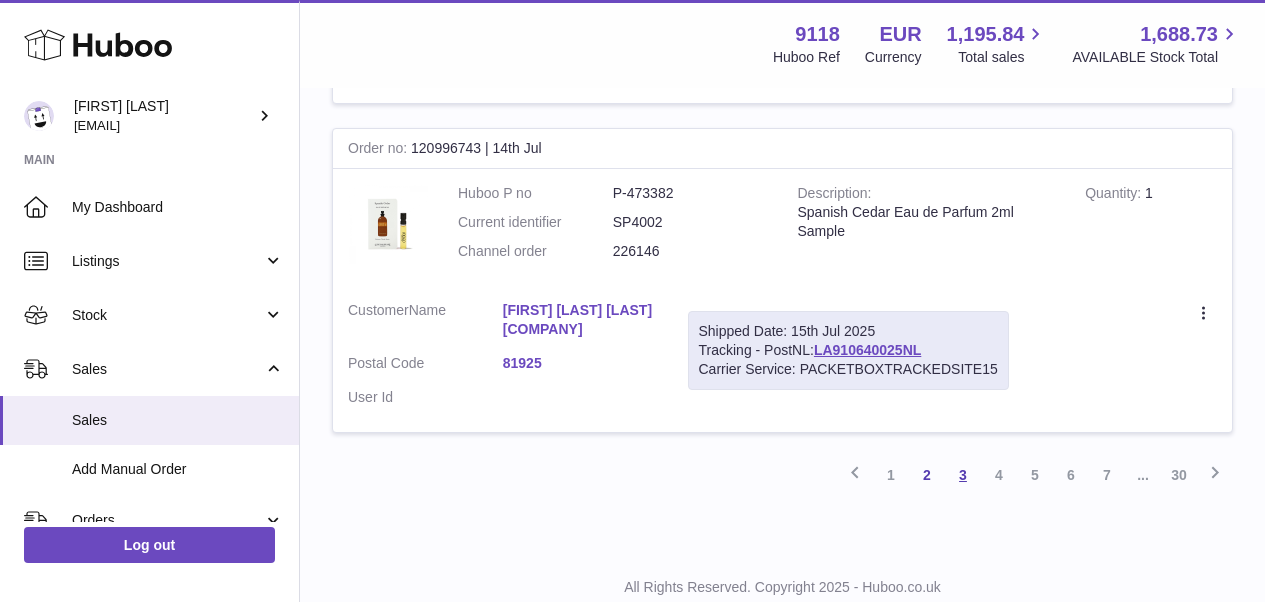 click on "3" at bounding box center [963, 475] 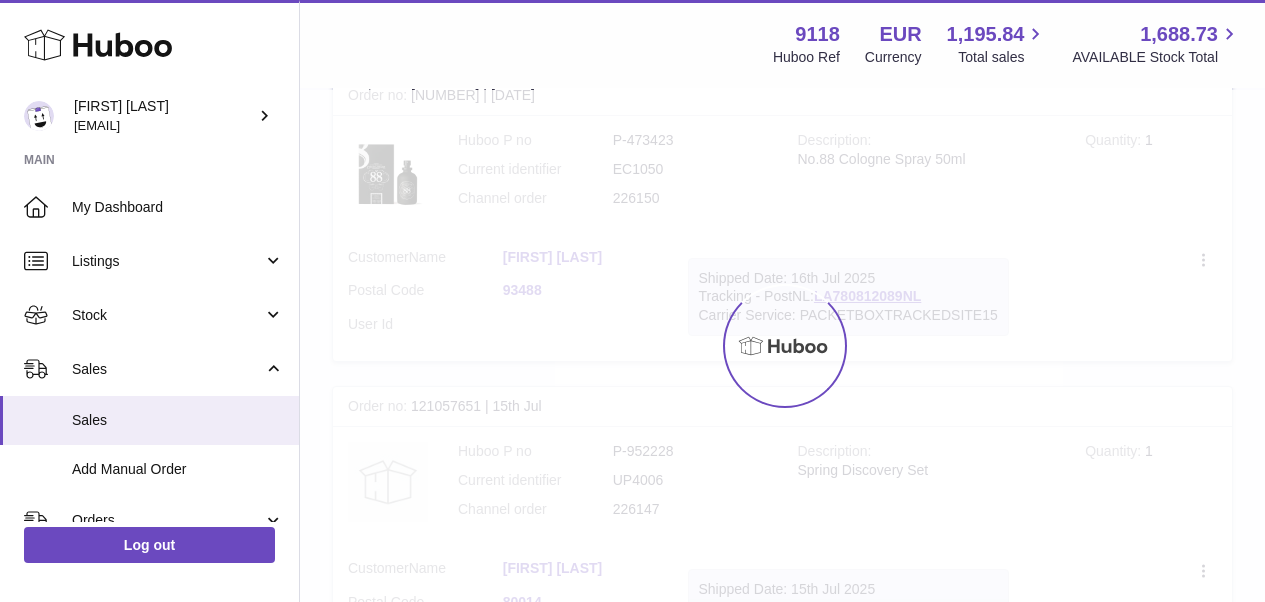 scroll, scrollTop: 90, scrollLeft: 0, axis: vertical 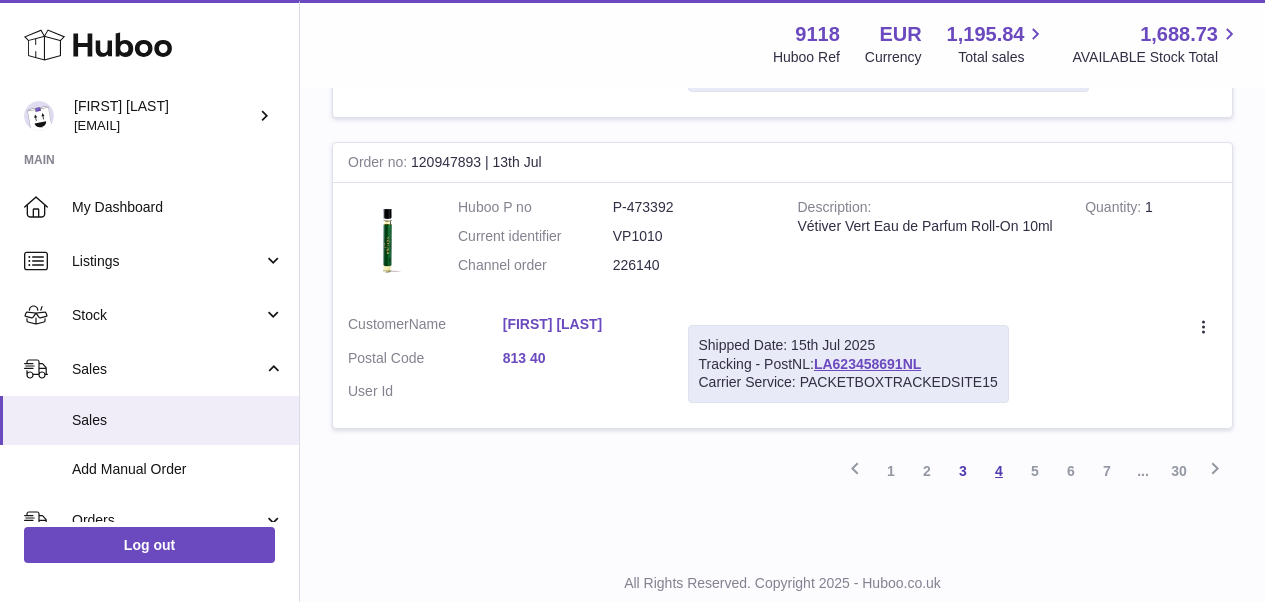 click on "4" at bounding box center (999, 471) 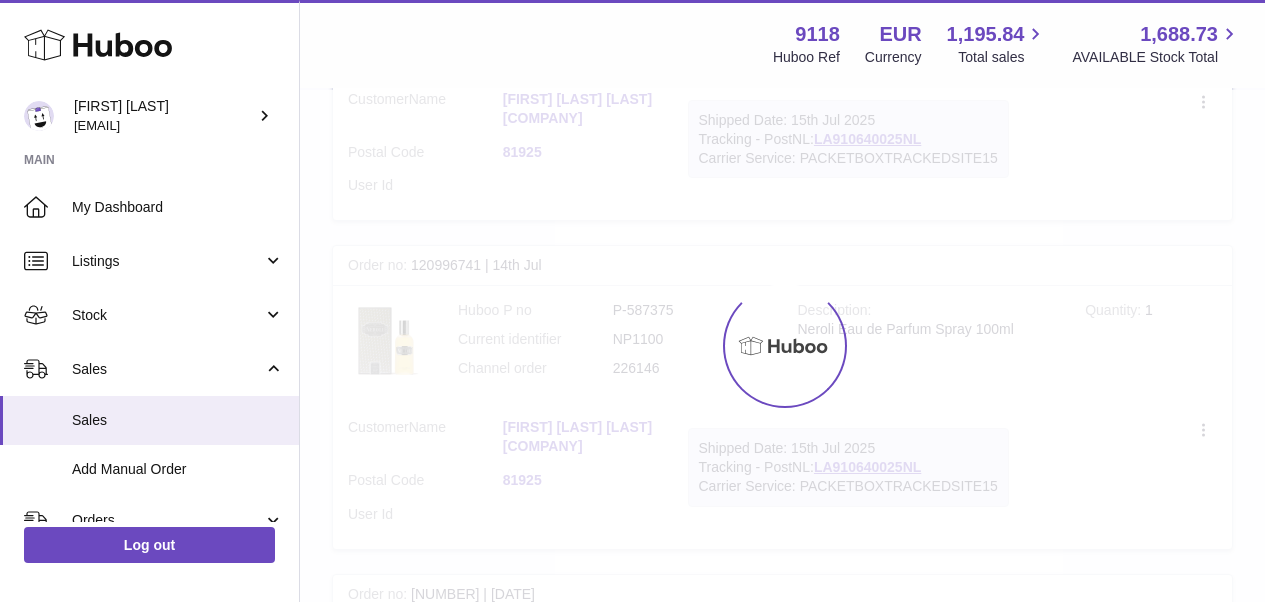 scroll, scrollTop: 90, scrollLeft: 0, axis: vertical 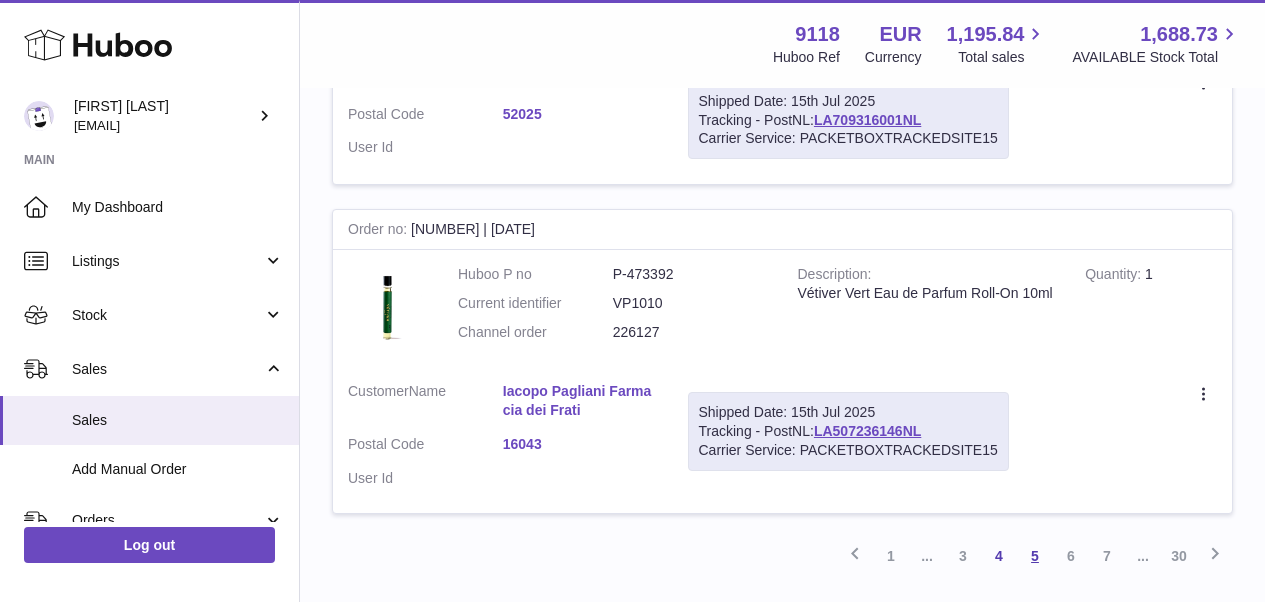 click on "5" at bounding box center (1035, 556) 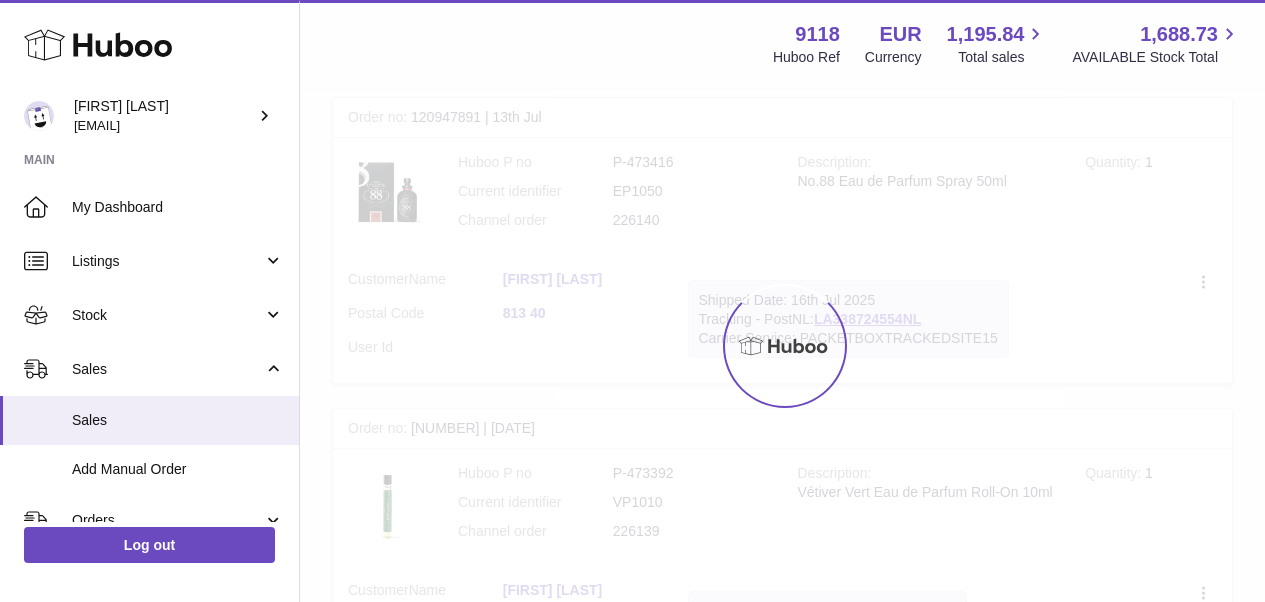 scroll, scrollTop: 90, scrollLeft: 0, axis: vertical 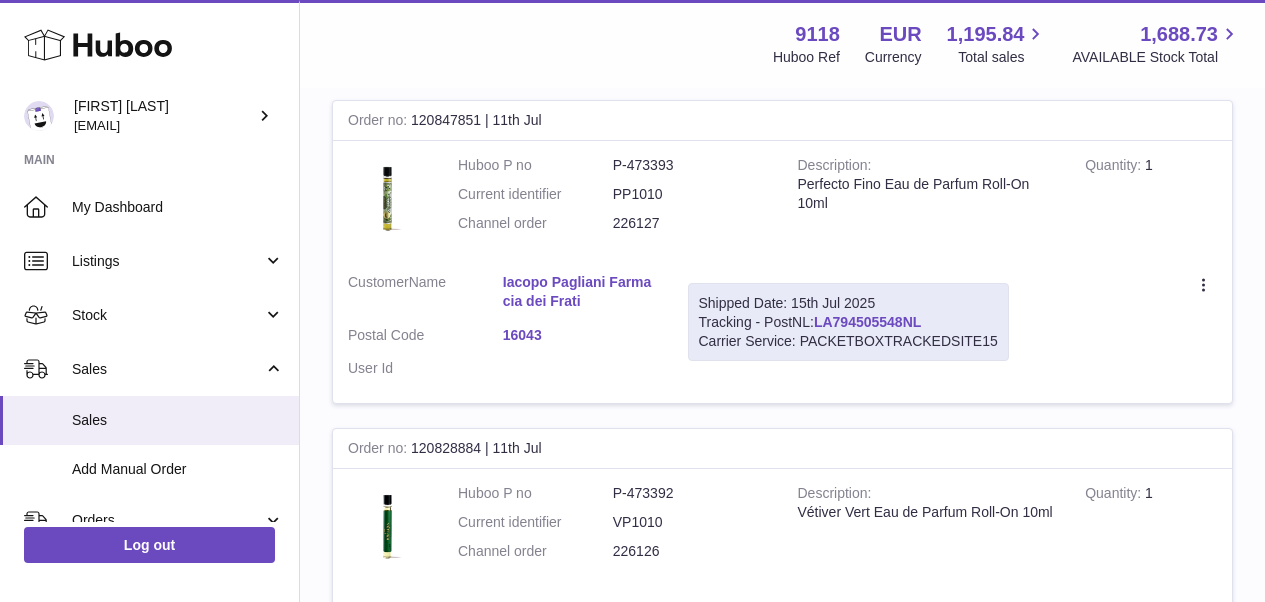 drag, startPoint x: 930, startPoint y: 319, endPoint x: 817, endPoint y: 318, distance: 113.004425 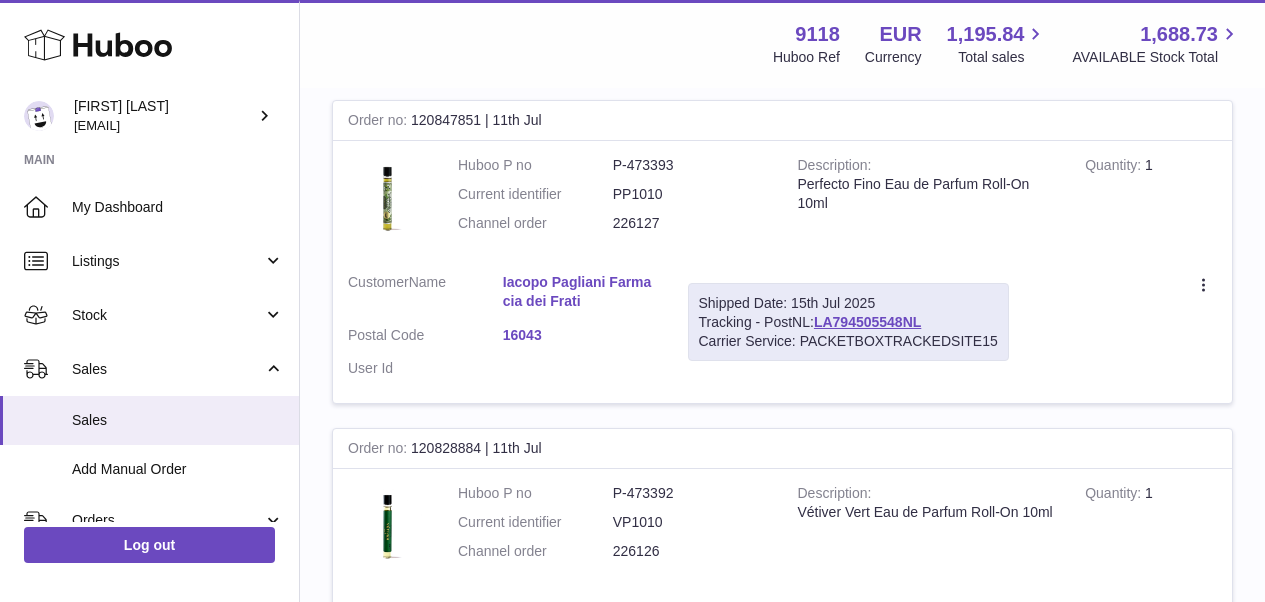 copy on "LA794505548NL" 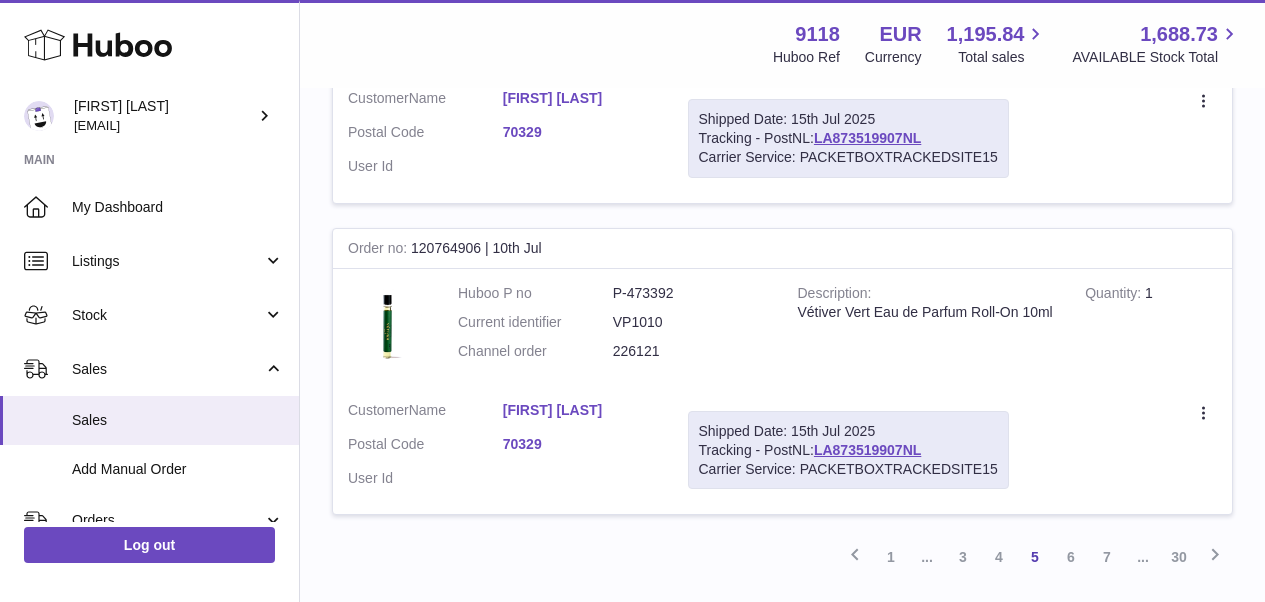 scroll, scrollTop: 3153, scrollLeft: 0, axis: vertical 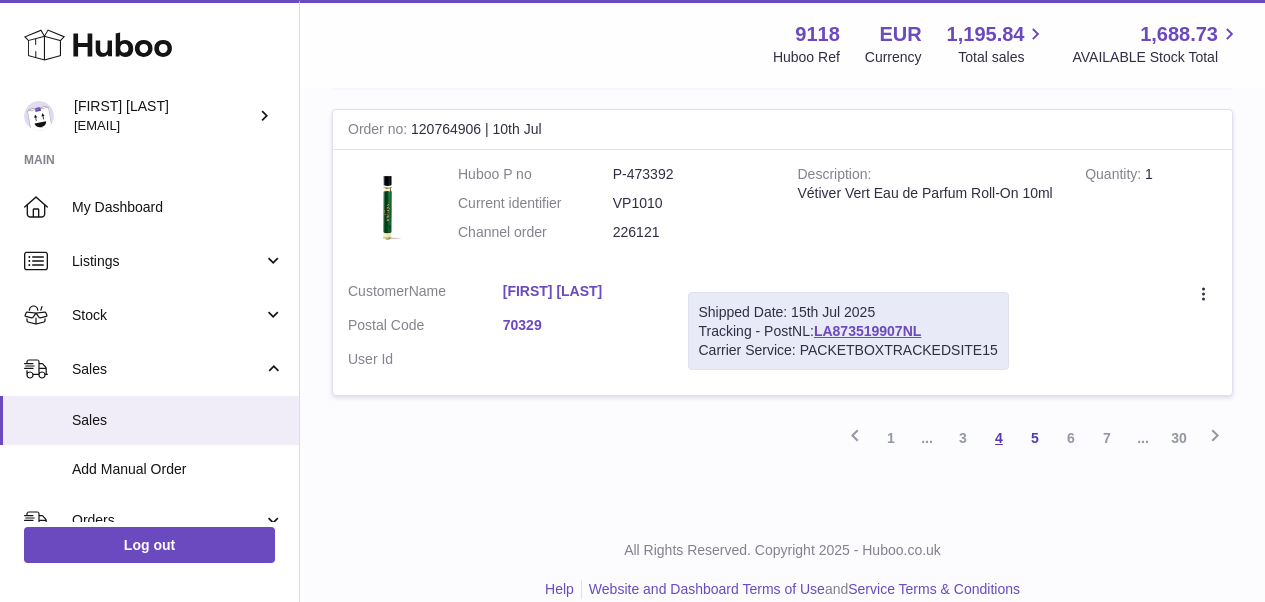 click on "4" at bounding box center [999, 438] 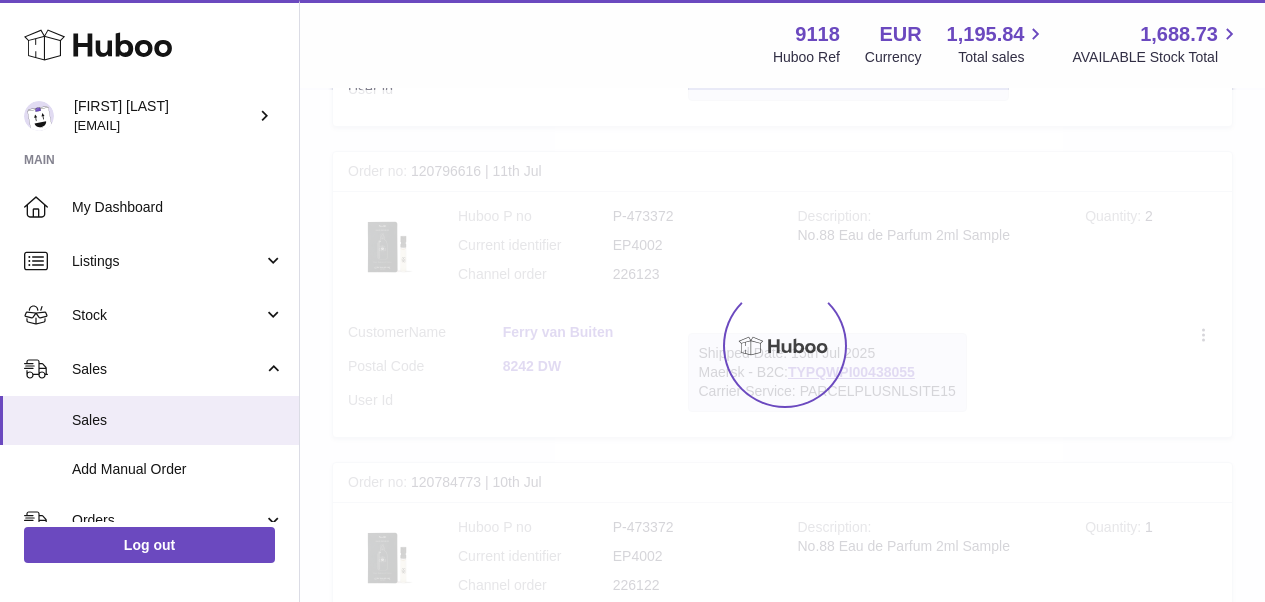 scroll, scrollTop: 90, scrollLeft: 0, axis: vertical 